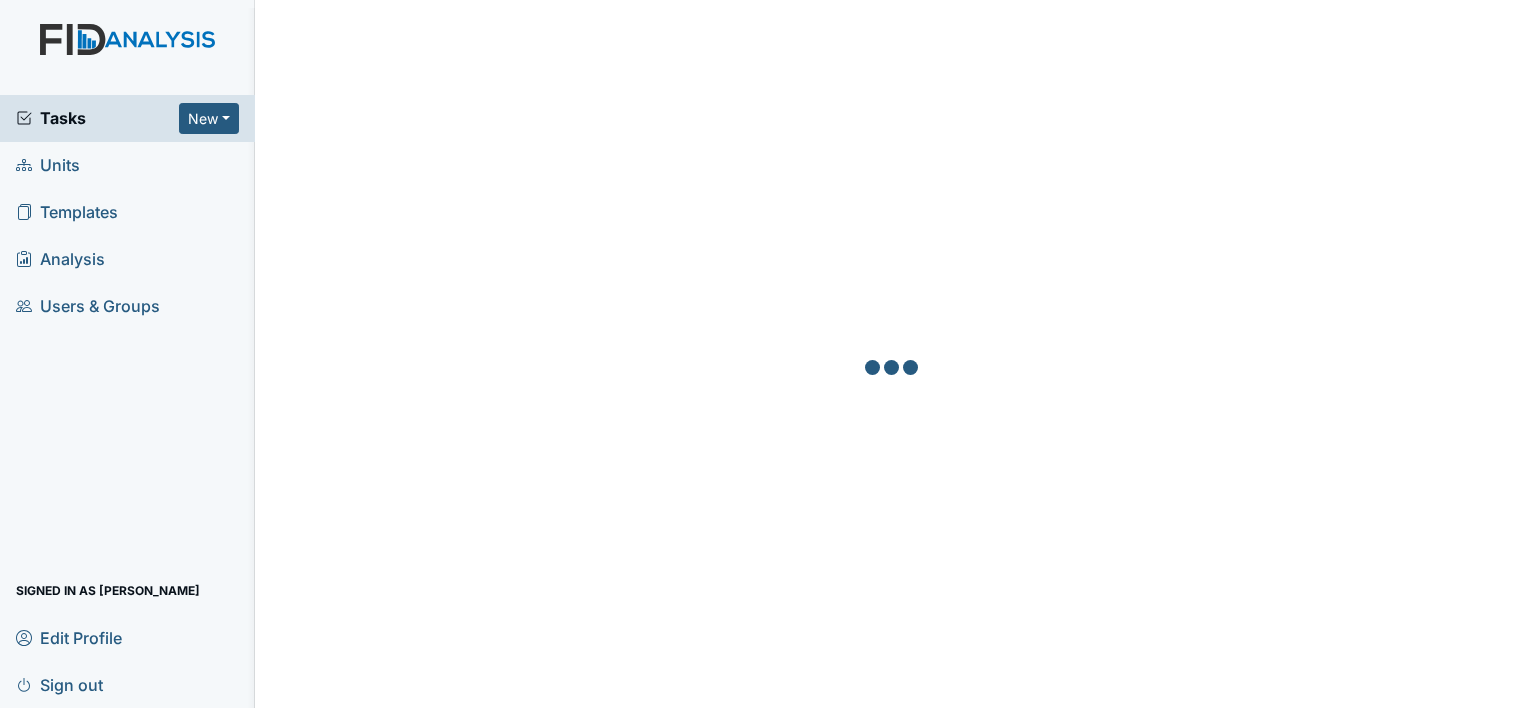 scroll, scrollTop: 0, scrollLeft: 0, axis: both 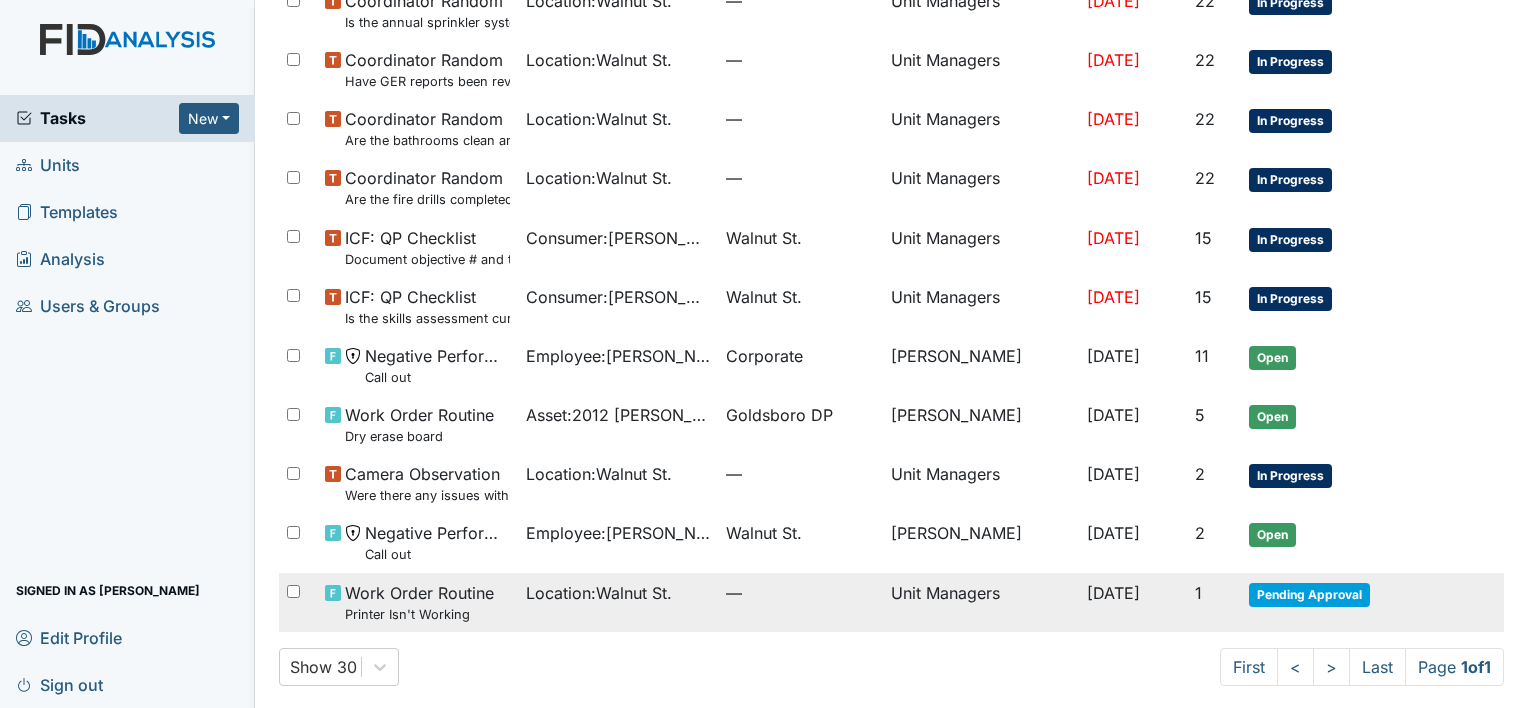 click on "Unit Managers" at bounding box center [981, 602] 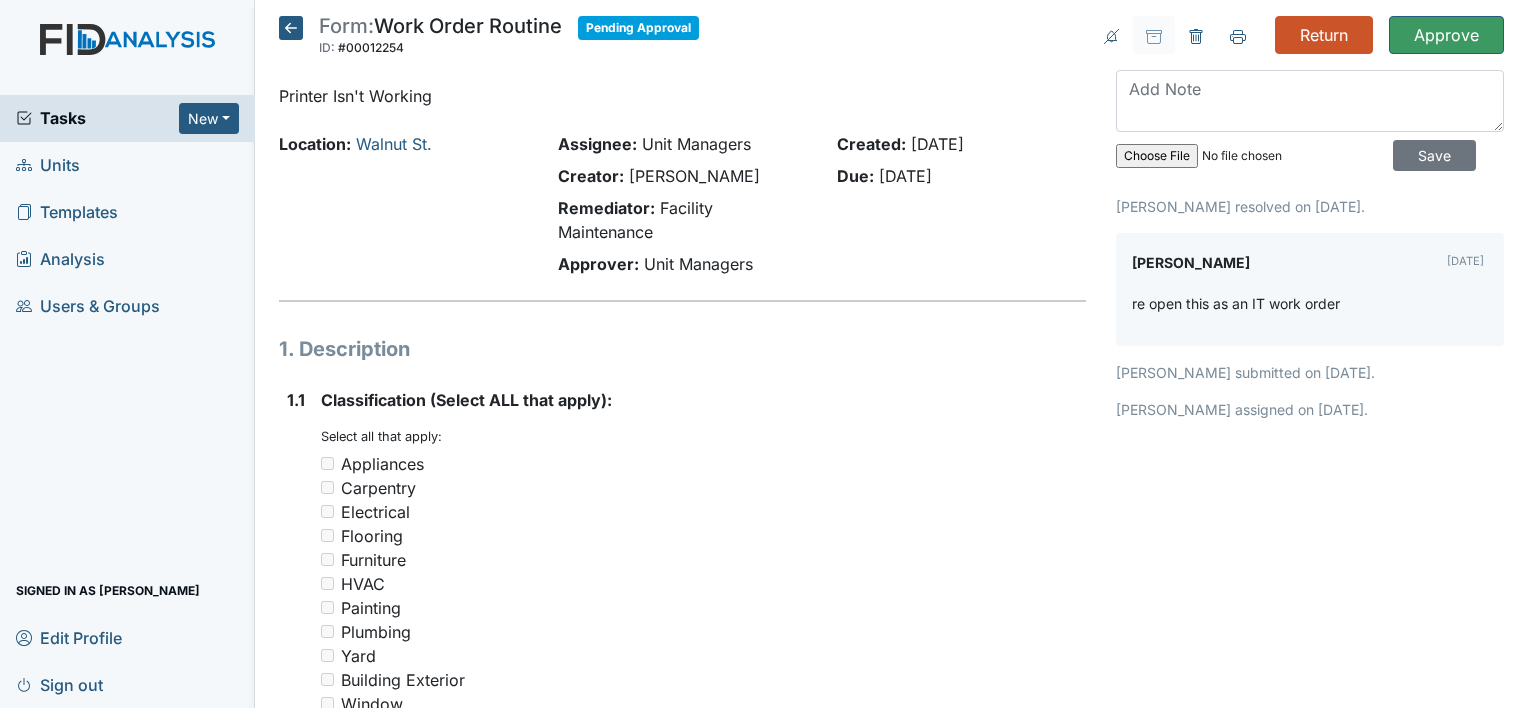 scroll, scrollTop: 0, scrollLeft: 0, axis: both 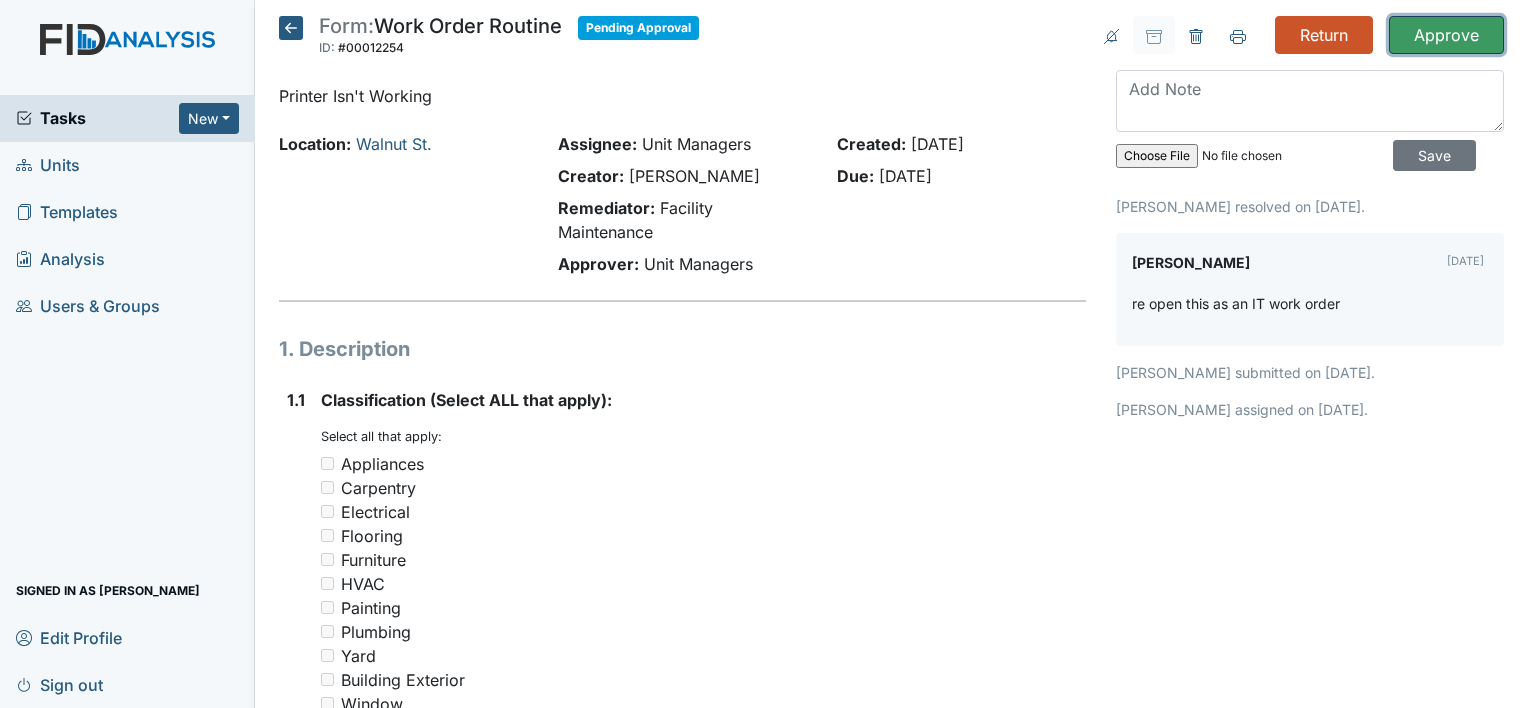 click on "Approve" at bounding box center [1446, 35] 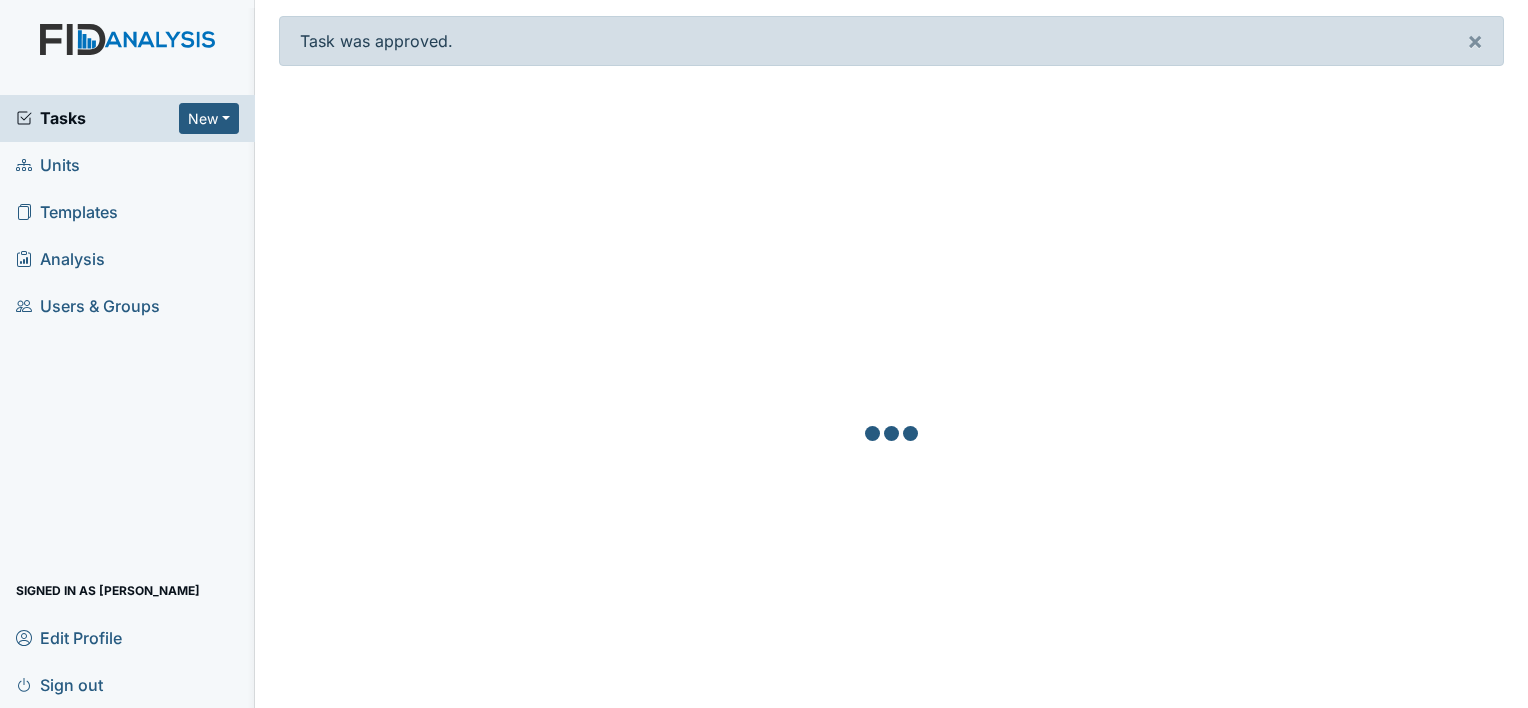 scroll, scrollTop: 0, scrollLeft: 0, axis: both 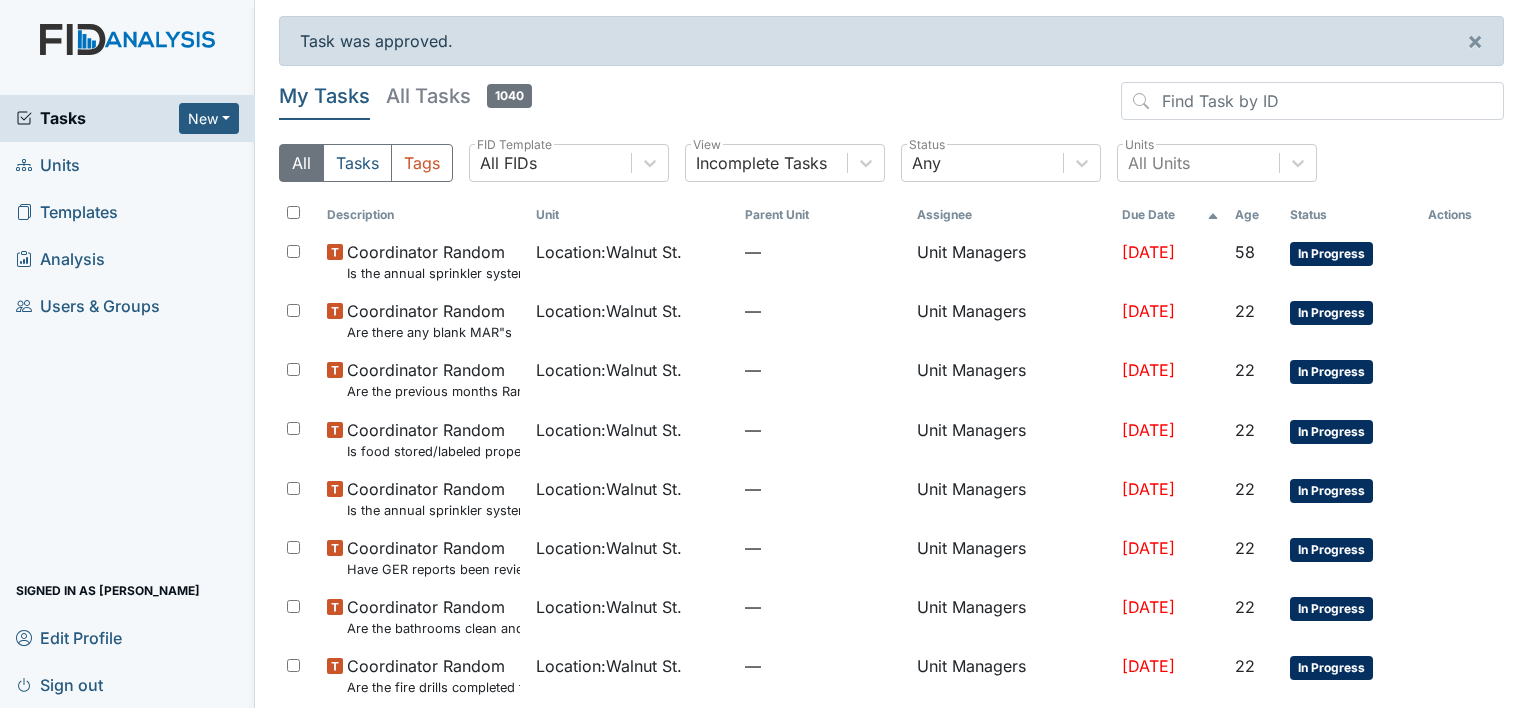 click on "Units" at bounding box center [48, 165] 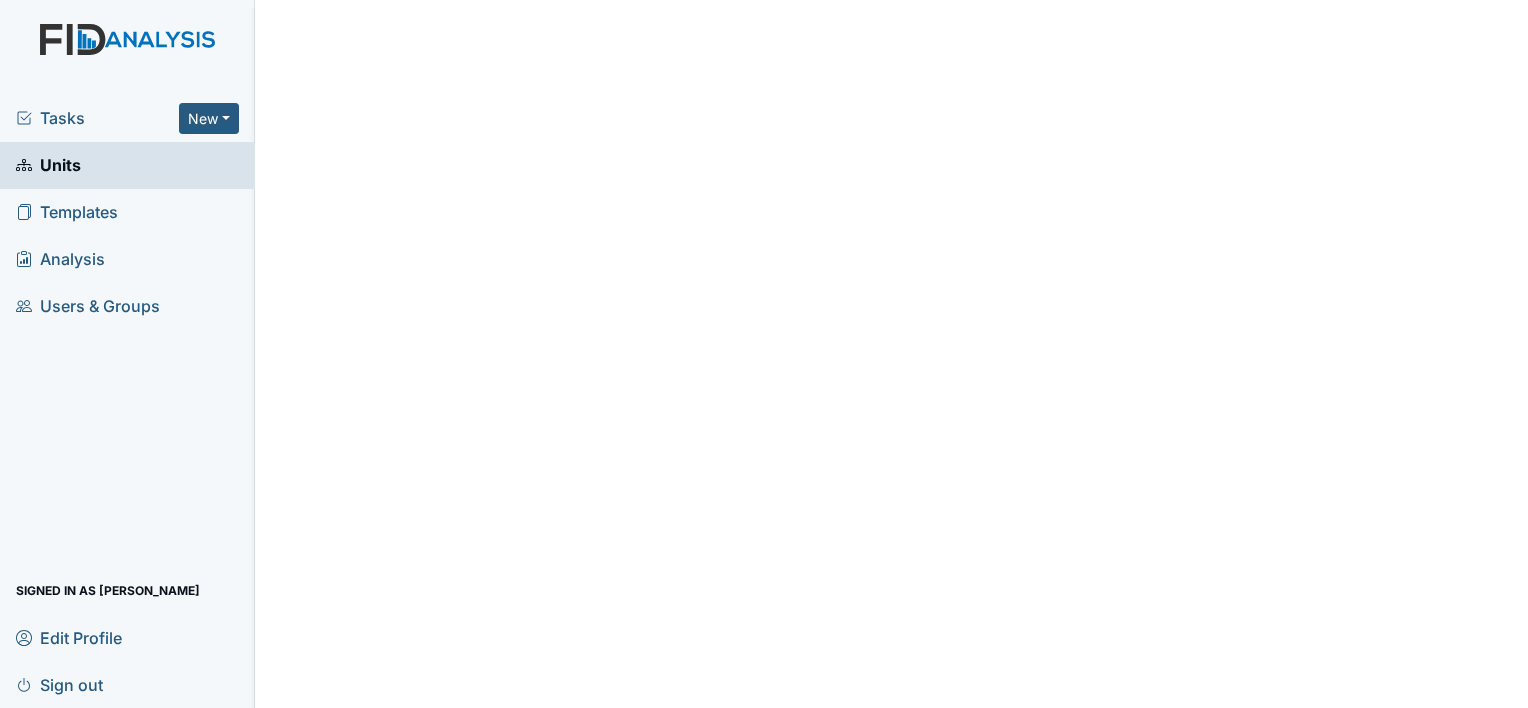 scroll, scrollTop: 0, scrollLeft: 0, axis: both 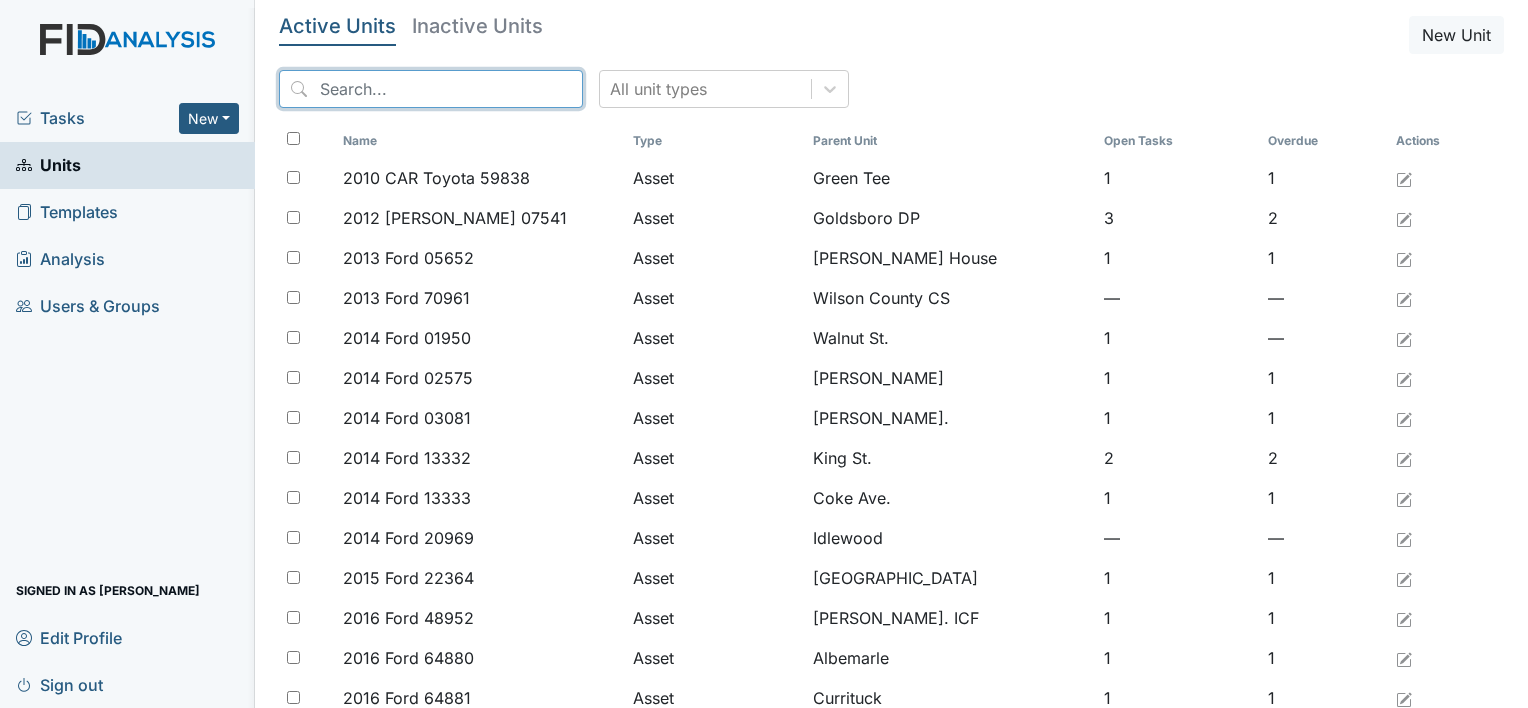 click at bounding box center [431, 89] 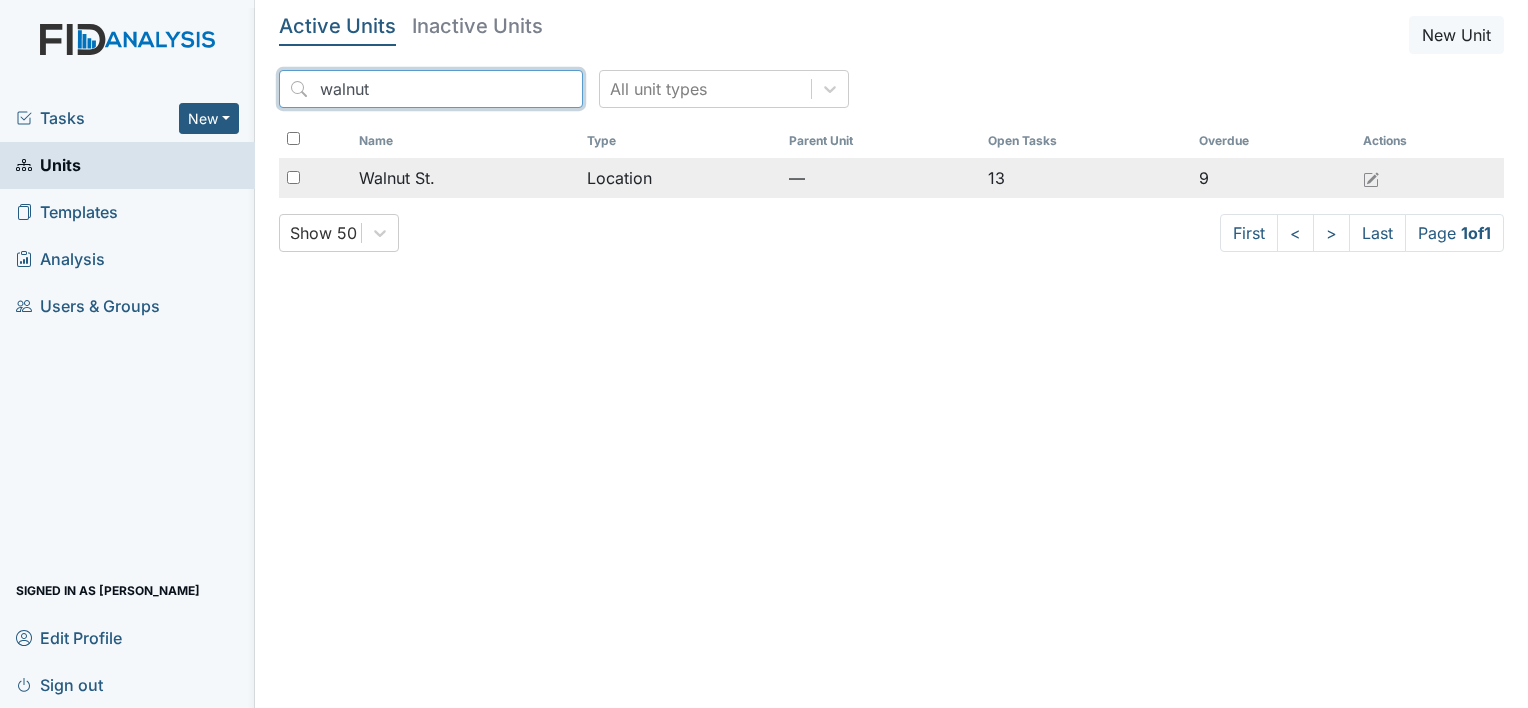 type on "walnut" 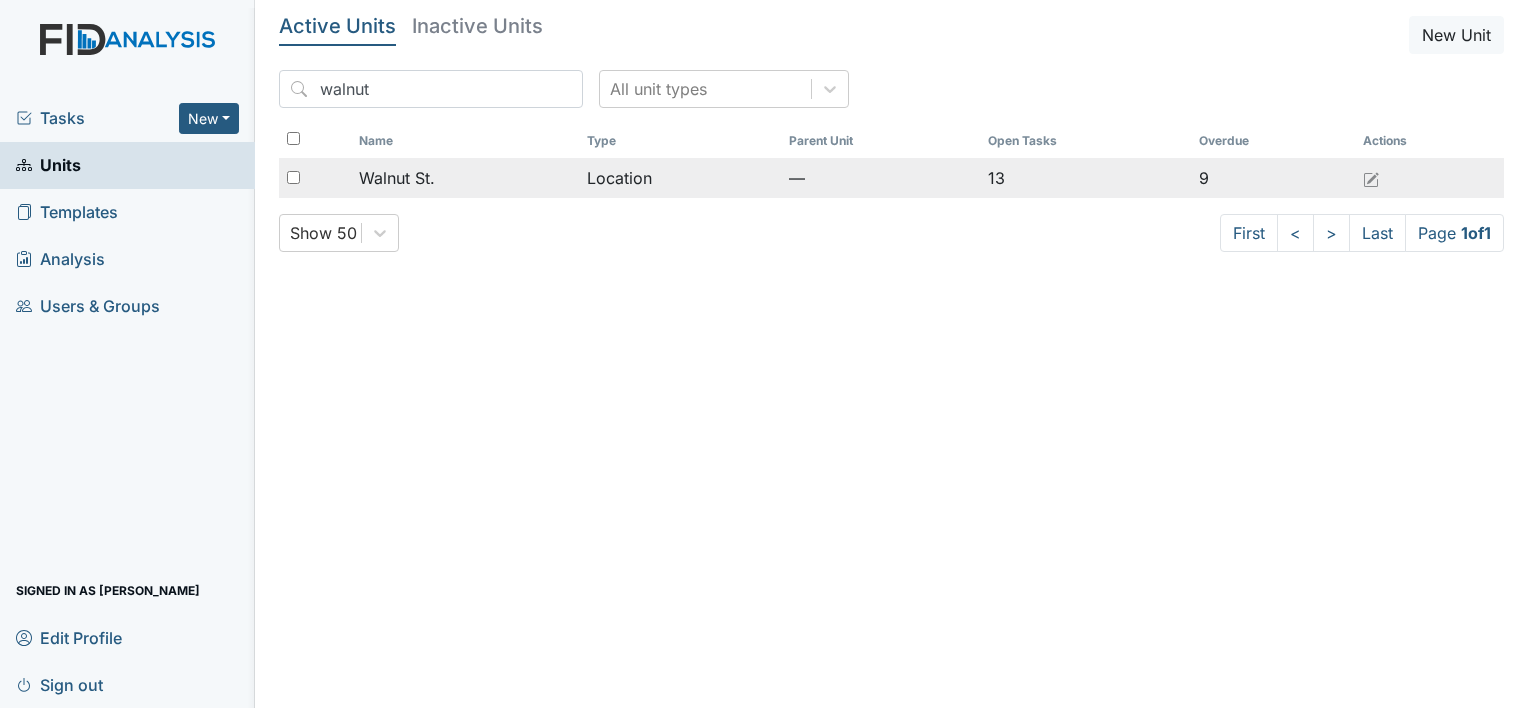 click on "Walnut St." at bounding box center (397, 178) 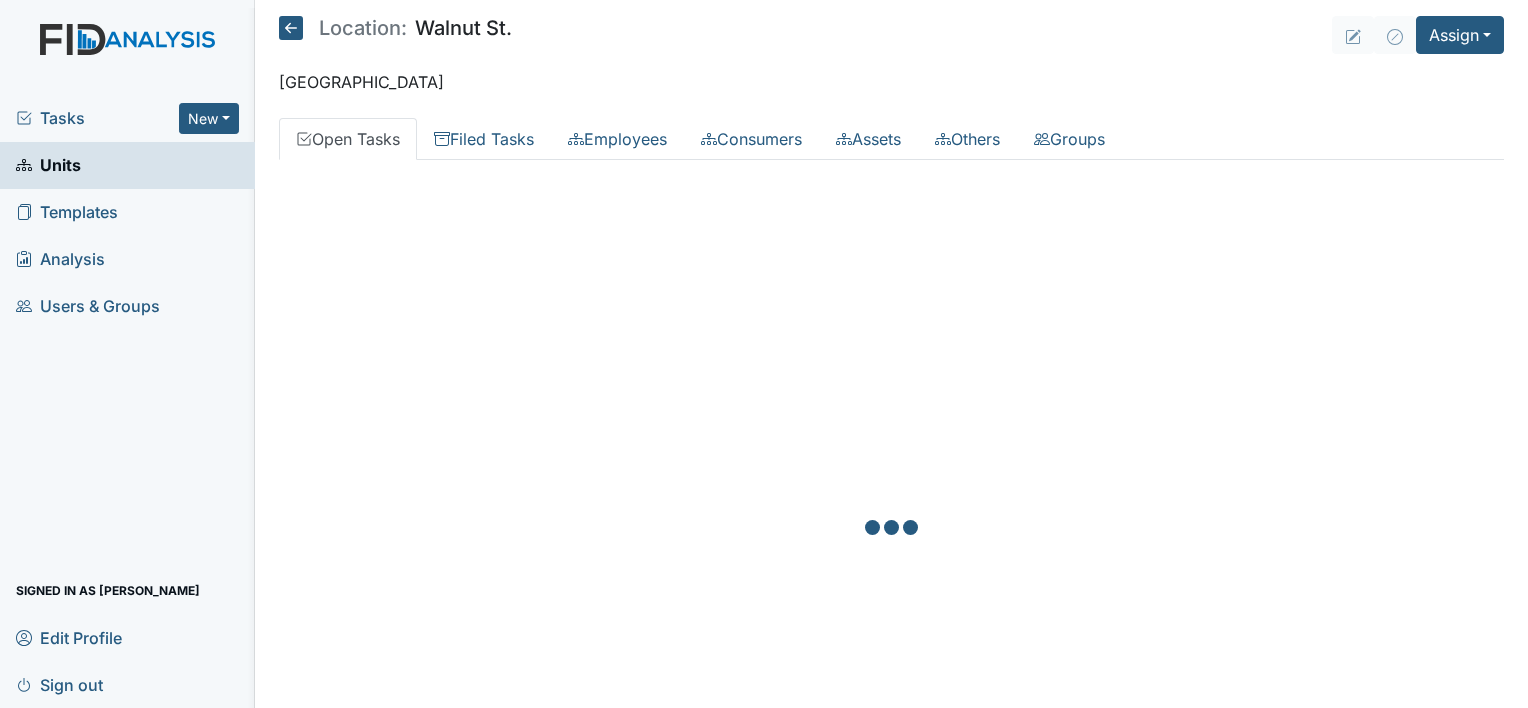 scroll, scrollTop: 0, scrollLeft: 0, axis: both 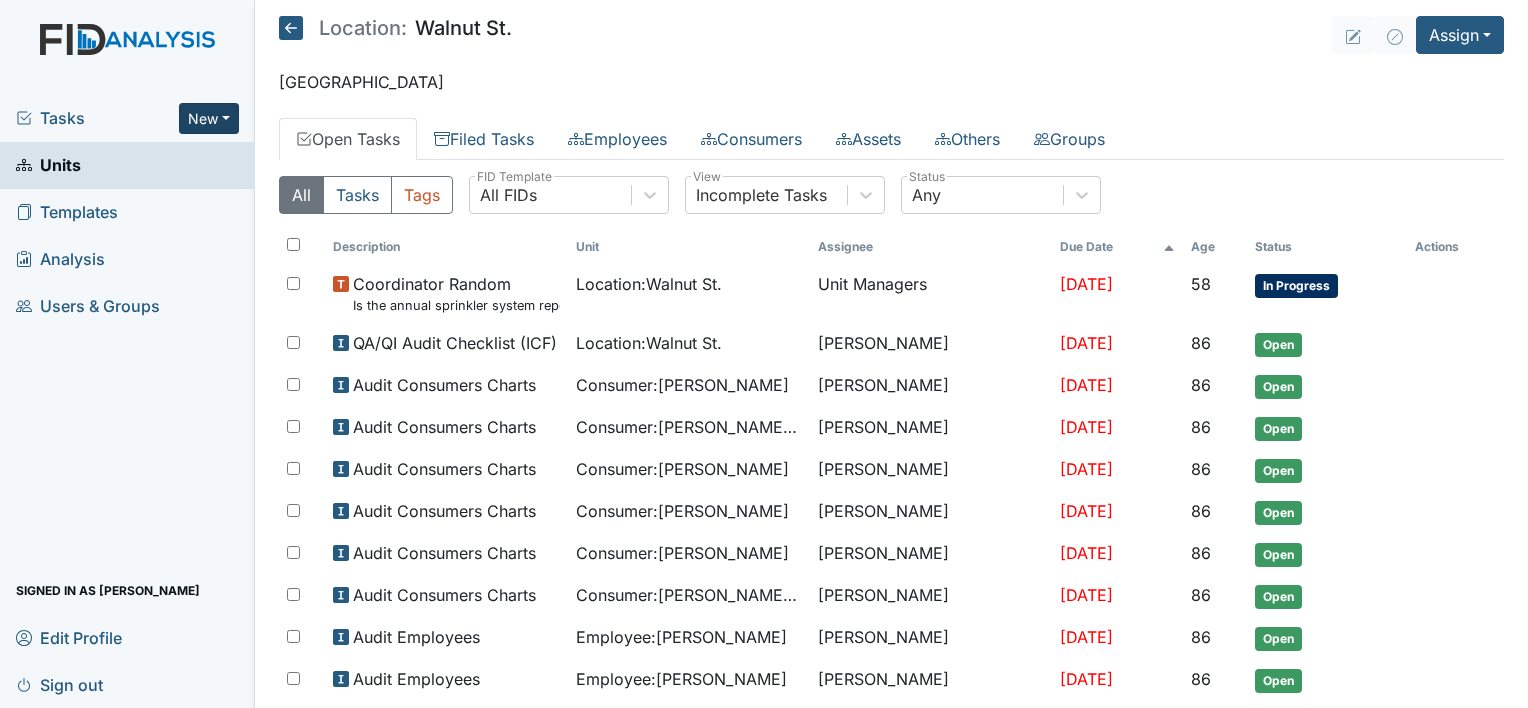 click on "New" at bounding box center [209, 118] 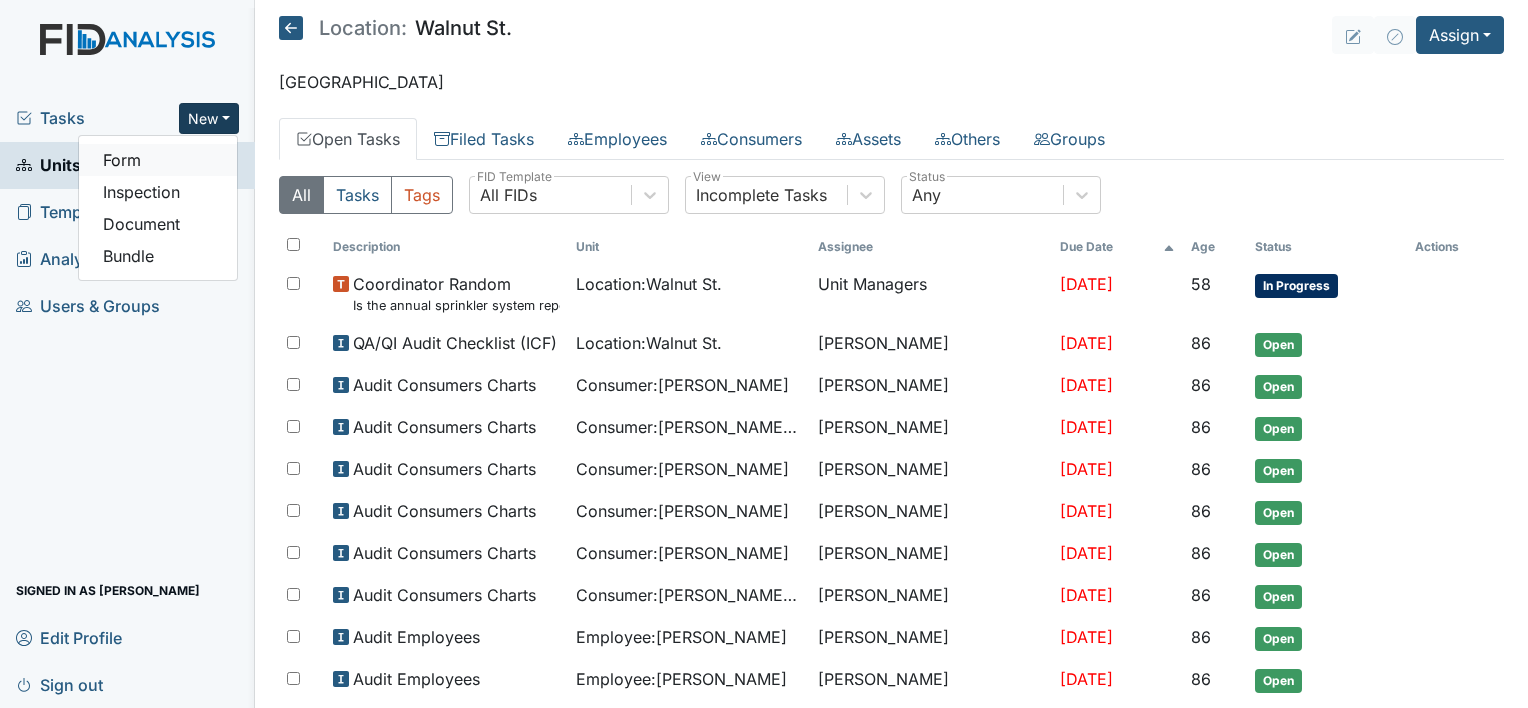 click on "Form" at bounding box center [158, 160] 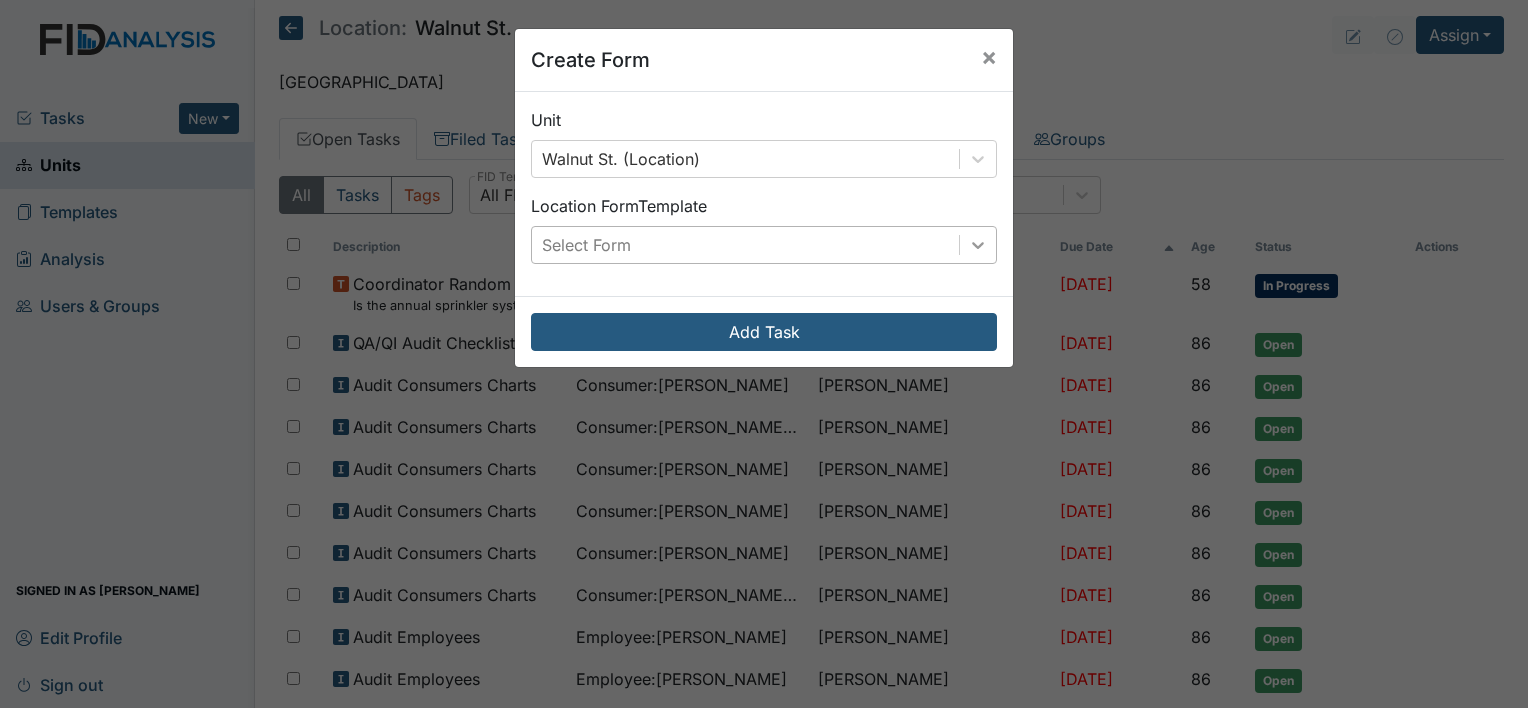 click 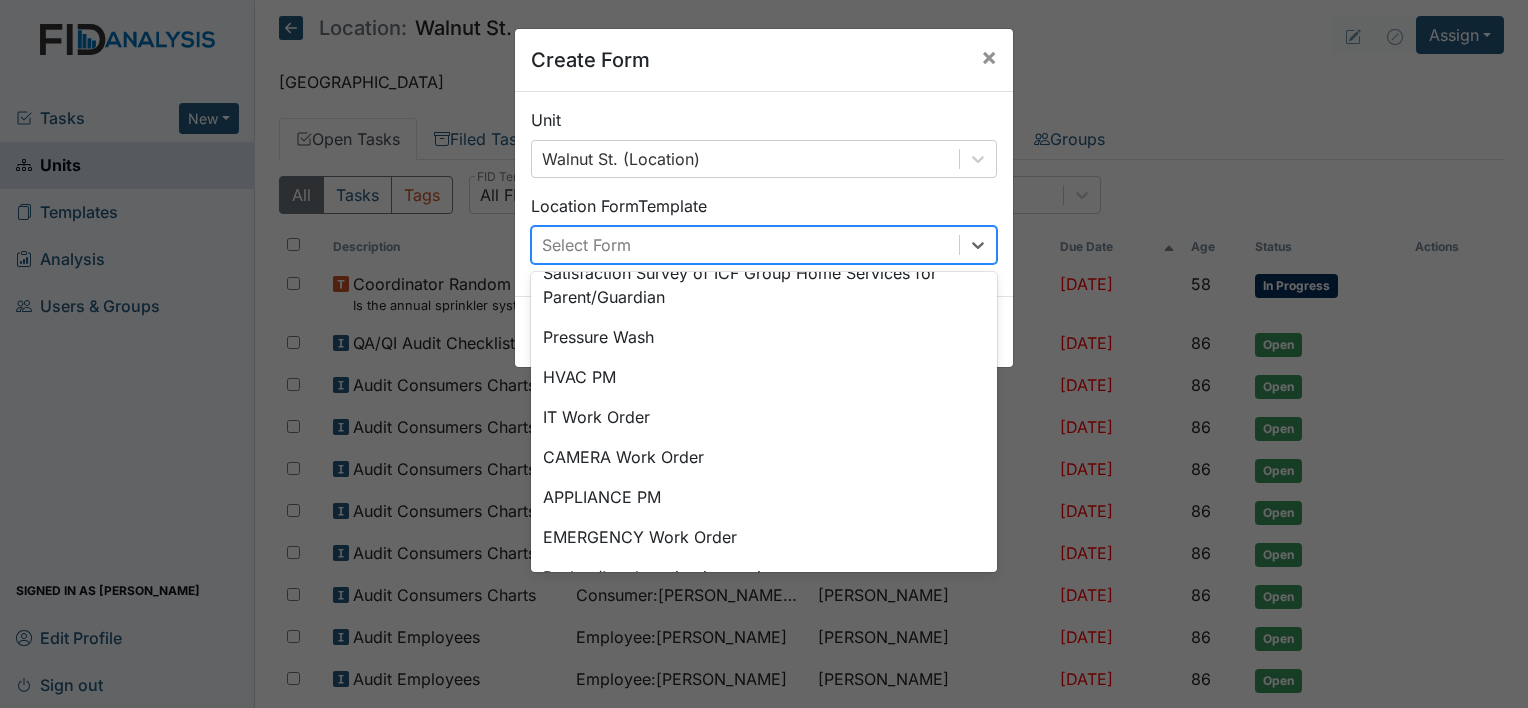 scroll, scrollTop: 0, scrollLeft: 0, axis: both 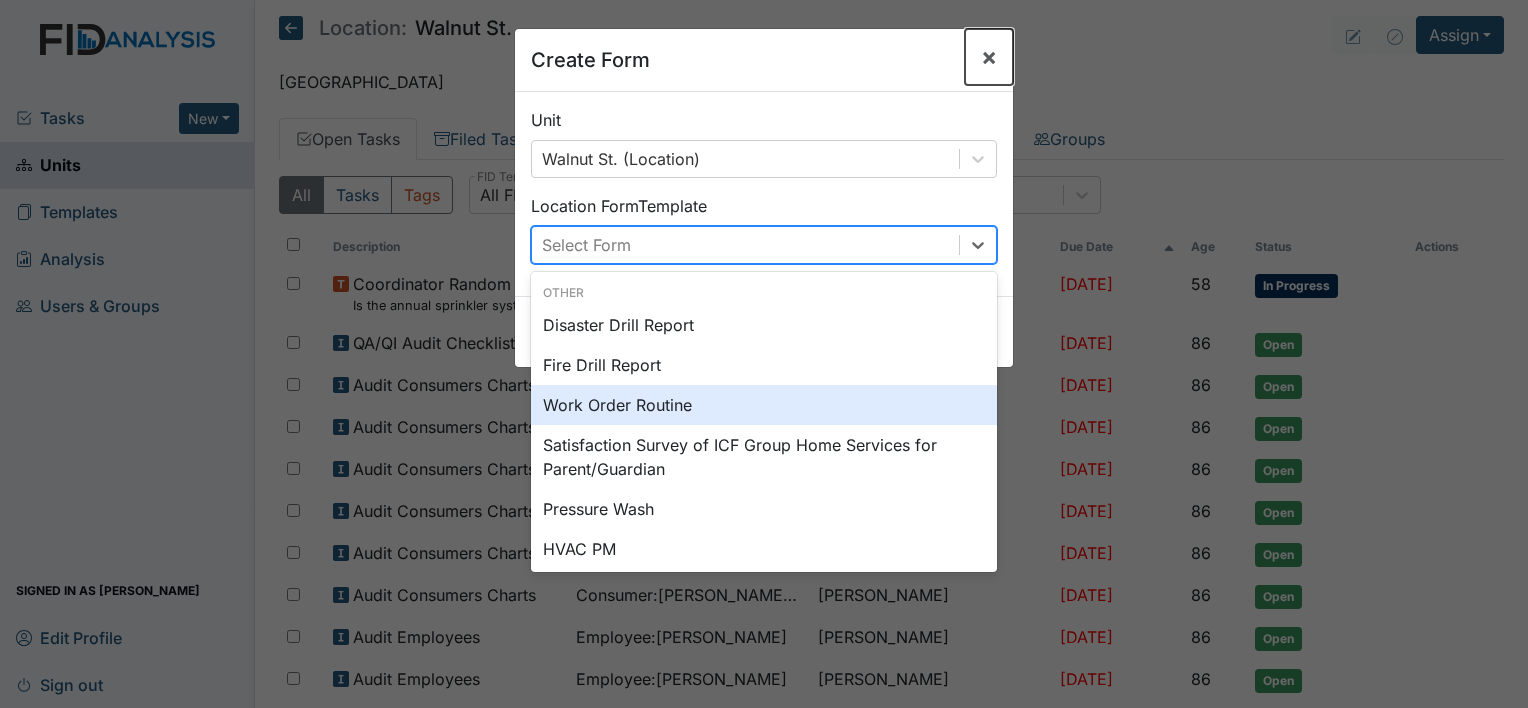 click on "×" at bounding box center [989, 56] 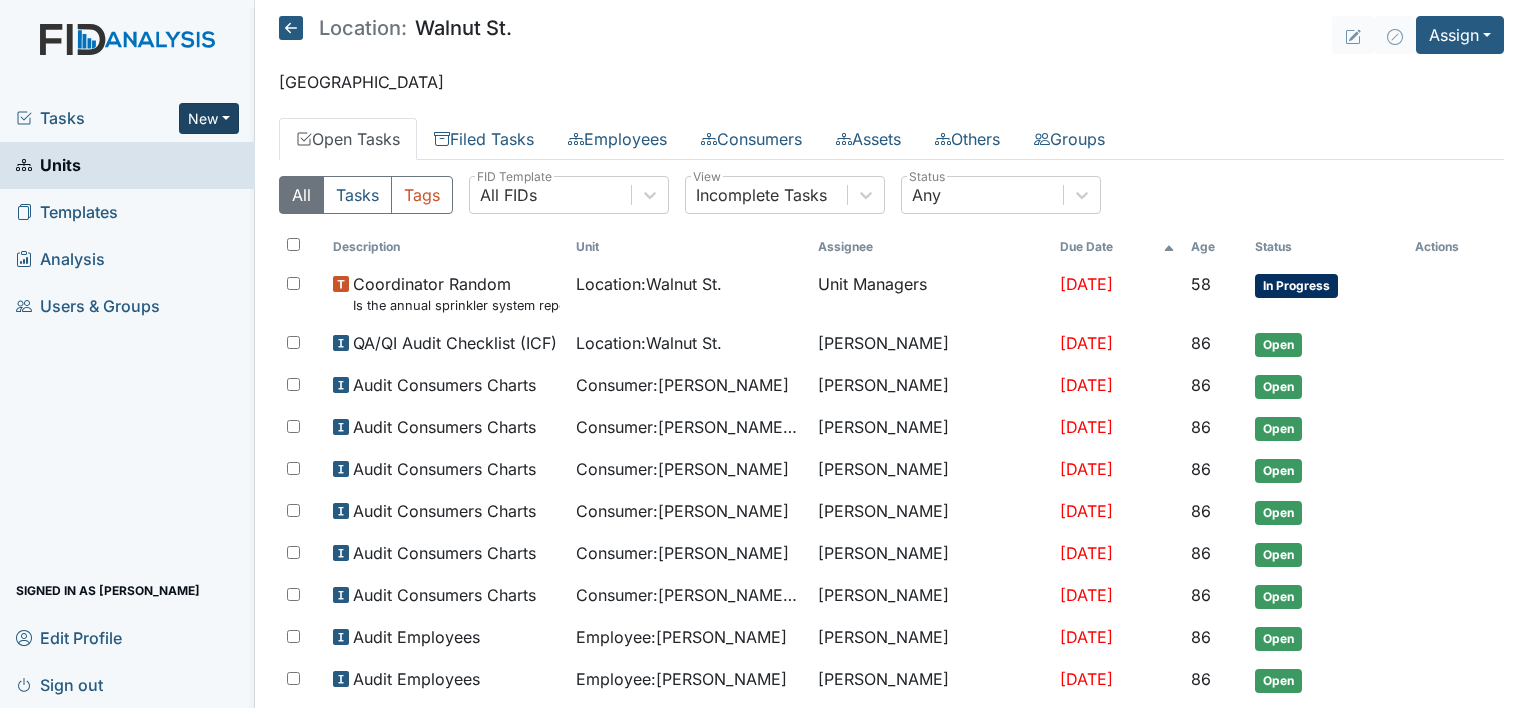 click on "New" at bounding box center [209, 118] 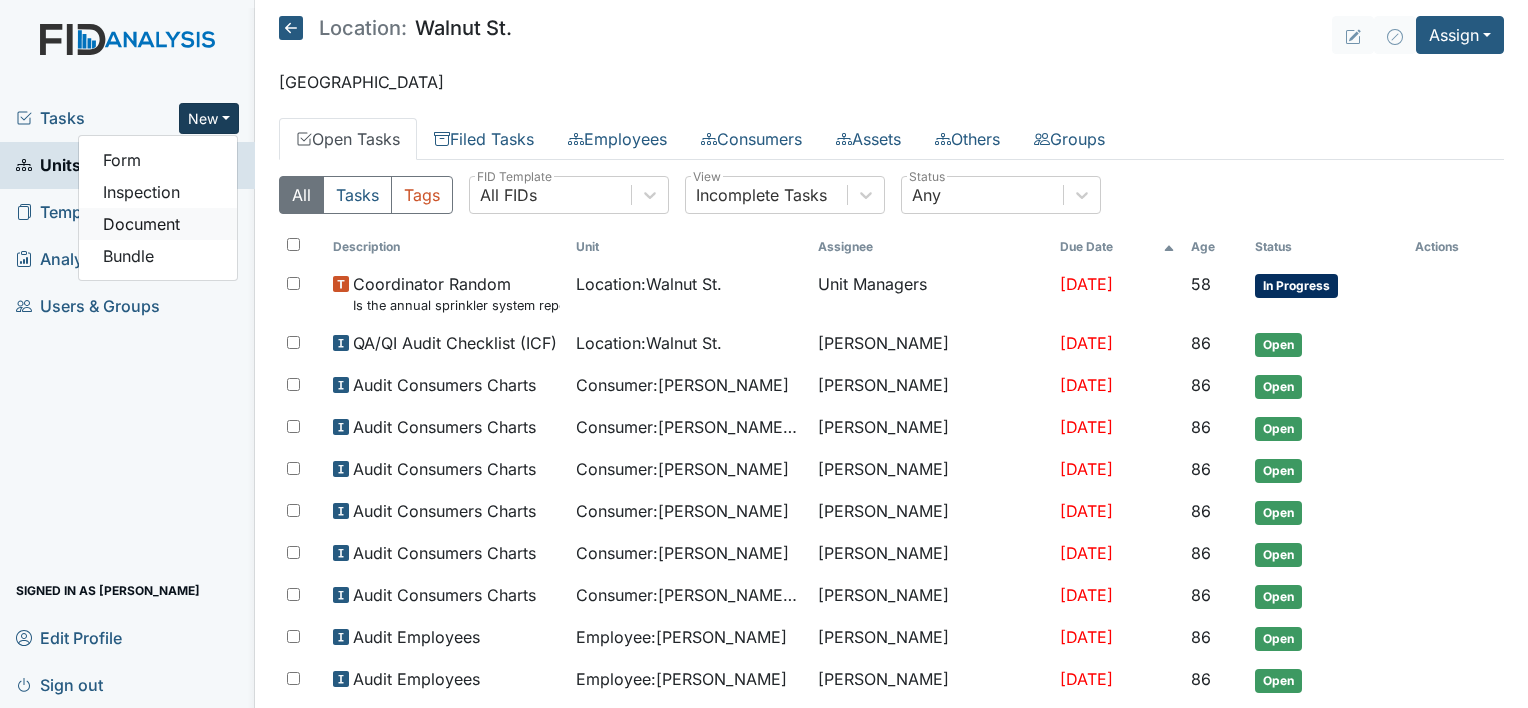click on "Document" at bounding box center (158, 224) 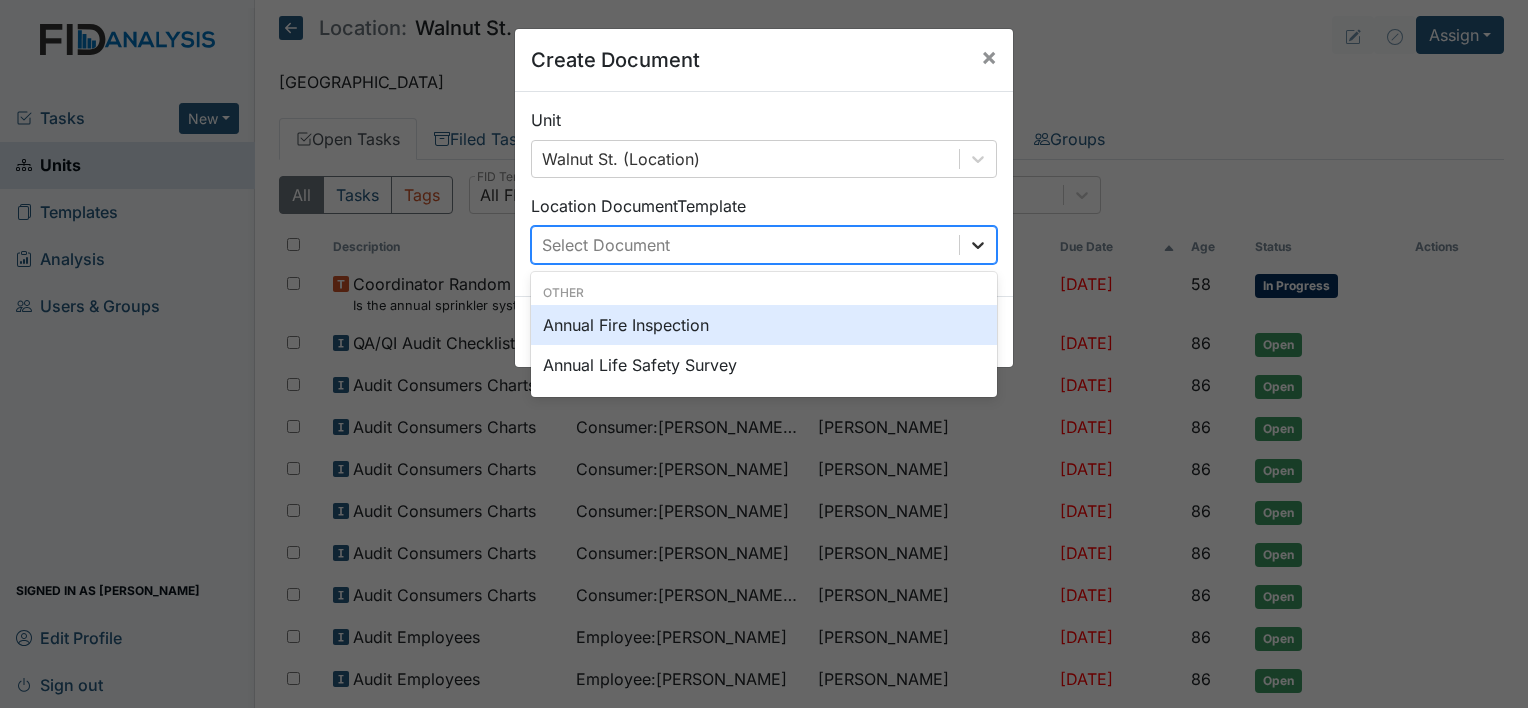 click 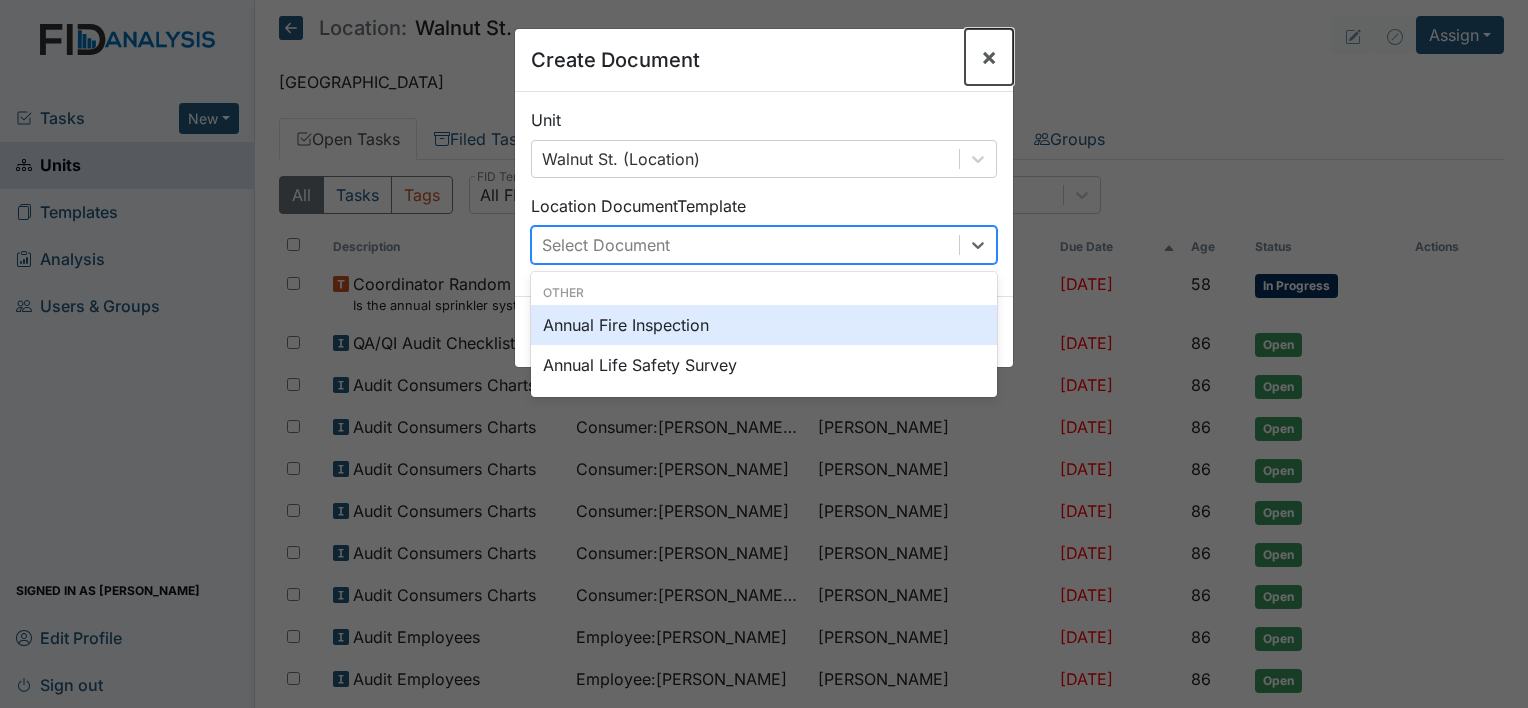 click on "×" at bounding box center (989, 57) 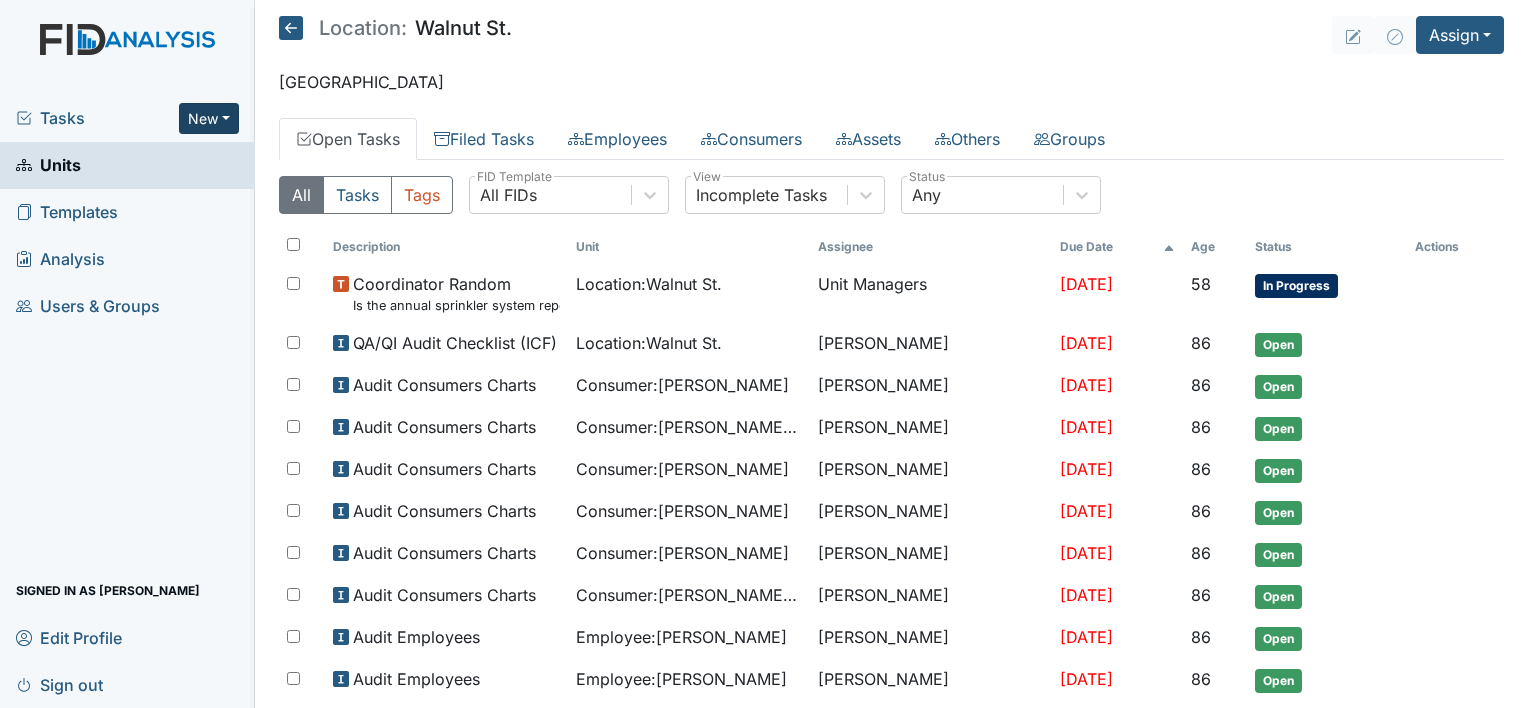 click on "New" at bounding box center (209, 118) 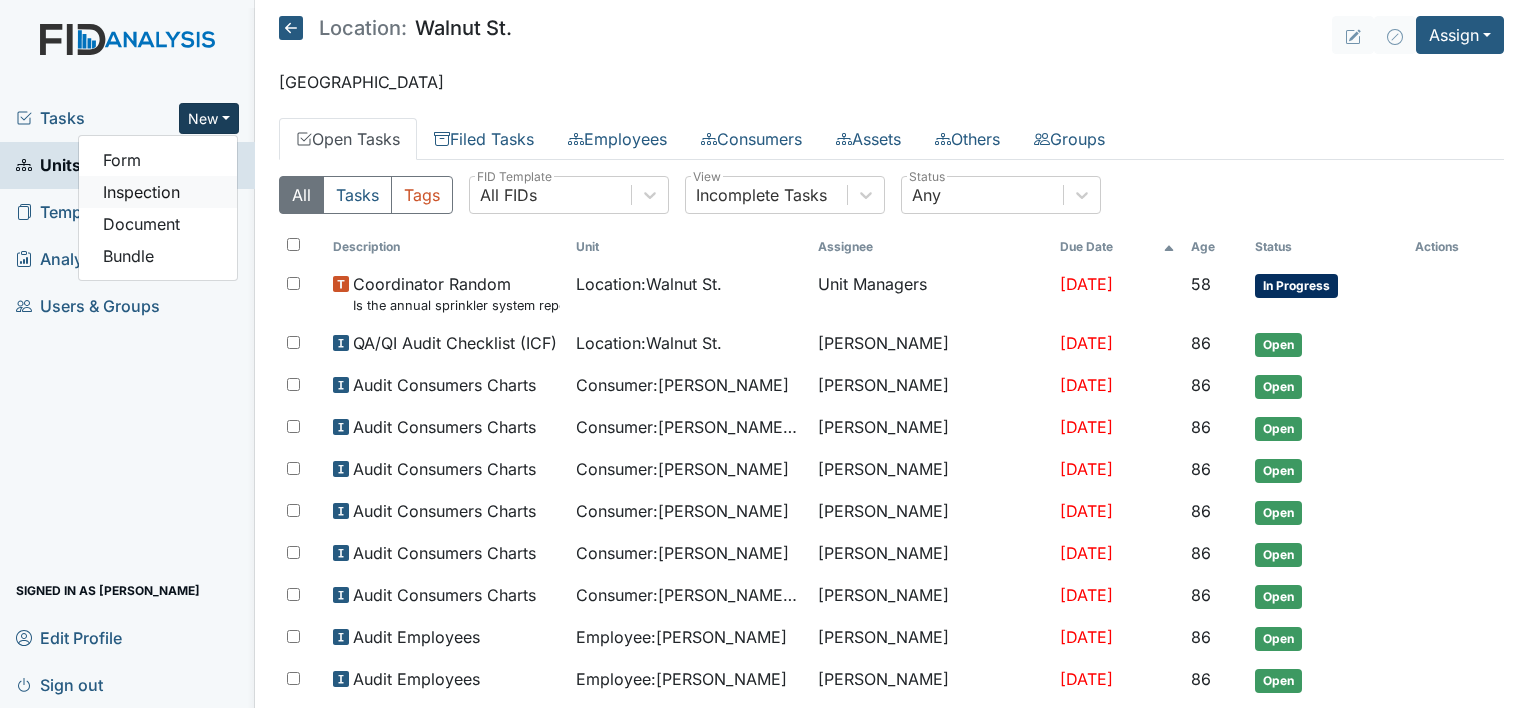 click on "Inspection" at bounding box center [158, 192] 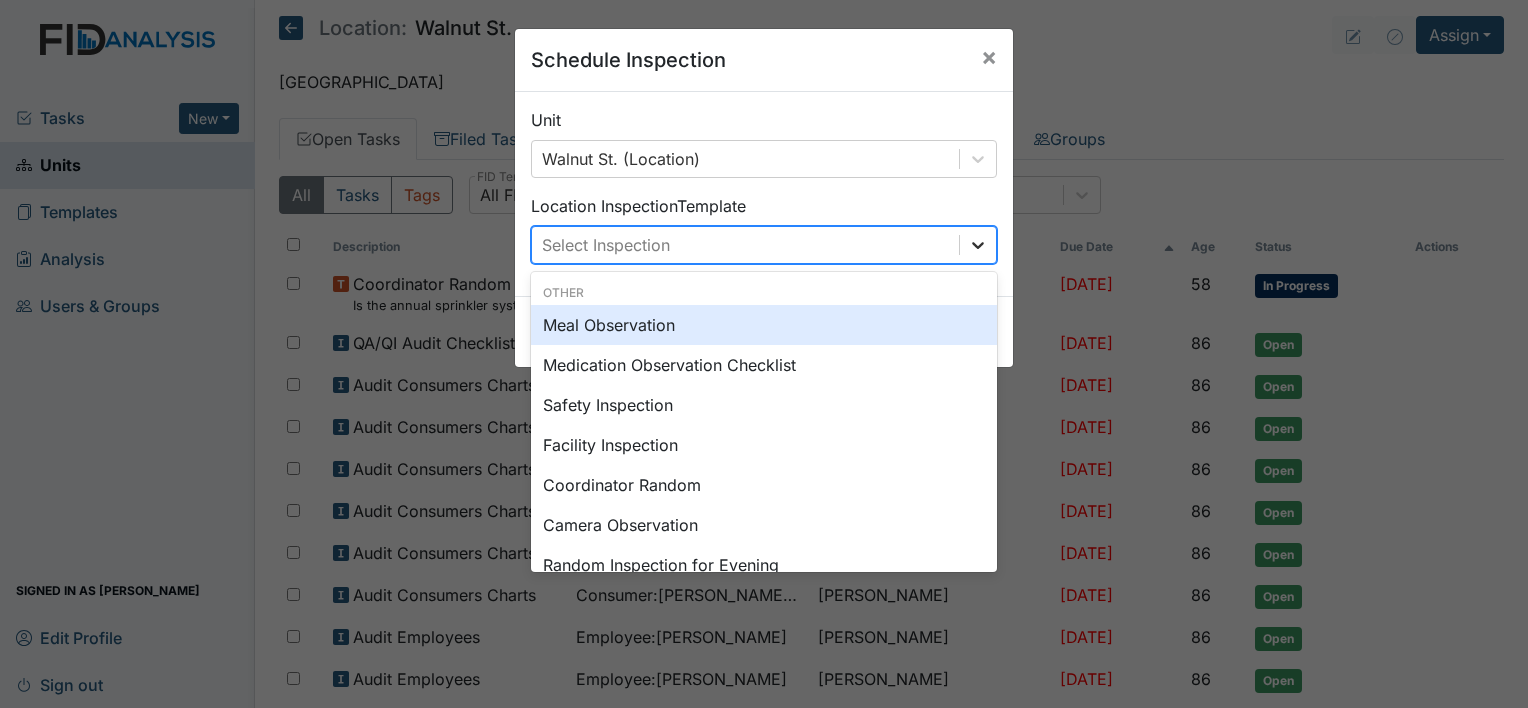 click at bounding box center (978, 245) 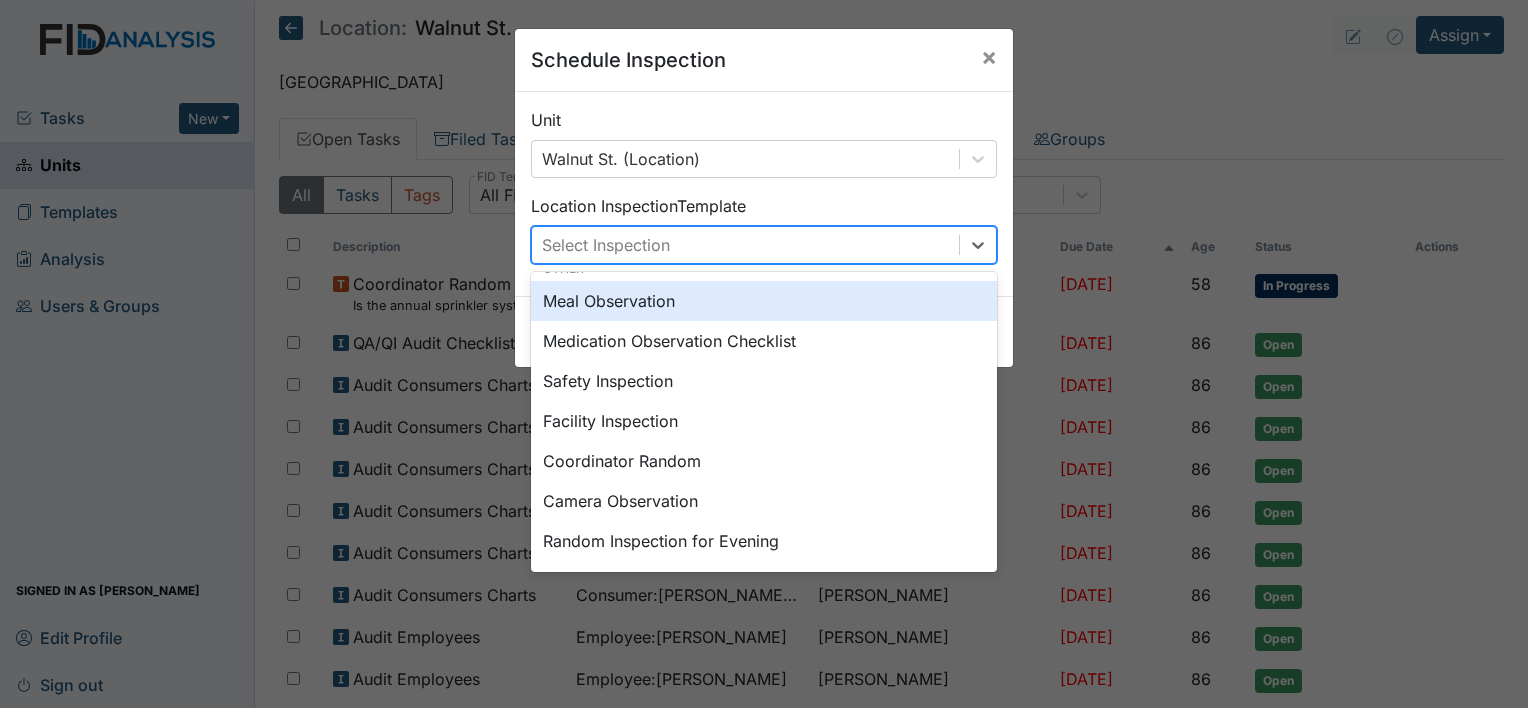 scroll, scrollTop: 20, scrollLeft: 0, axis: vertical 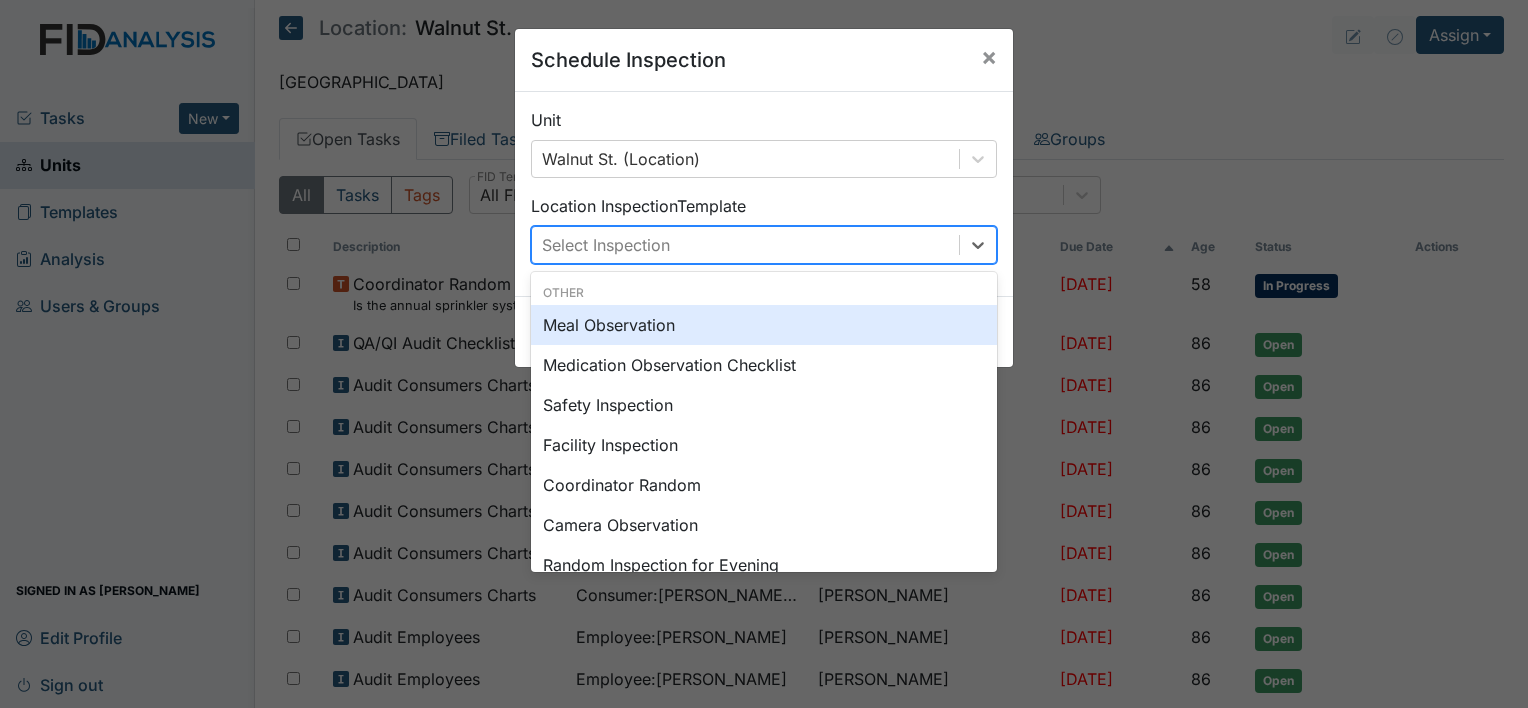 click on "Unit  Walnut St. (Location)   Location   Inspection  Template      option Meal Observation  focused, 0 of 2. 15 results available. Use Up and Down to choose options, press Enter to select the currently focused option, press Escape to exit the menu, press Tab to select the option and exit the menu. Select Inspection Other Meal Observation  Medication Observation Checklist Safety Inspection  Facility Inspection Coordinator Random  Camera Observation Random Inspection for Evening Random Inspection for Afternoon Random Day Program Inspection Random Inspection for AM Night Auditor Report QA/QI Audit Checklist (ICF) Scheduled Day Program Inspection QA/QI Scheduled Inspection General Camera Observation" at bounding box center (764, 194) 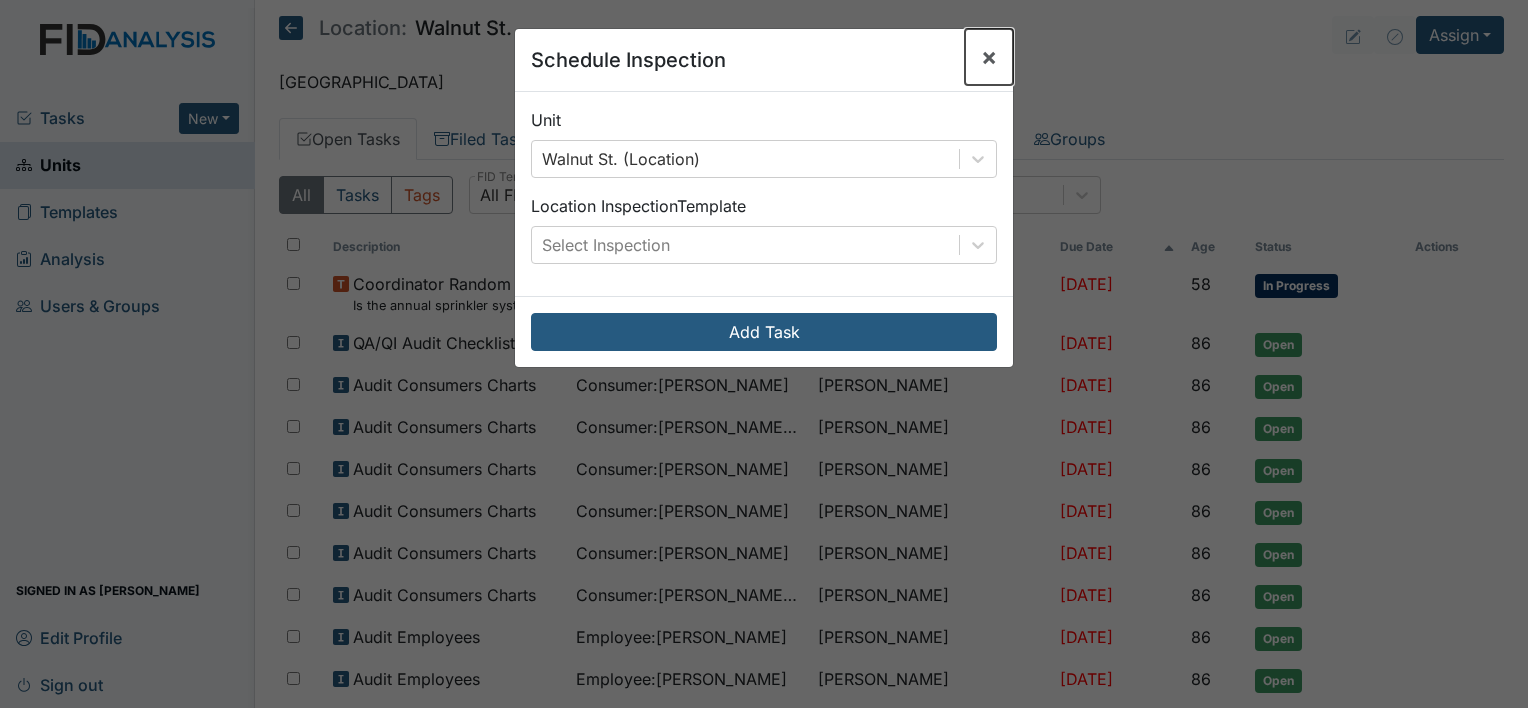click on "×" at bounding box center [989, 56] 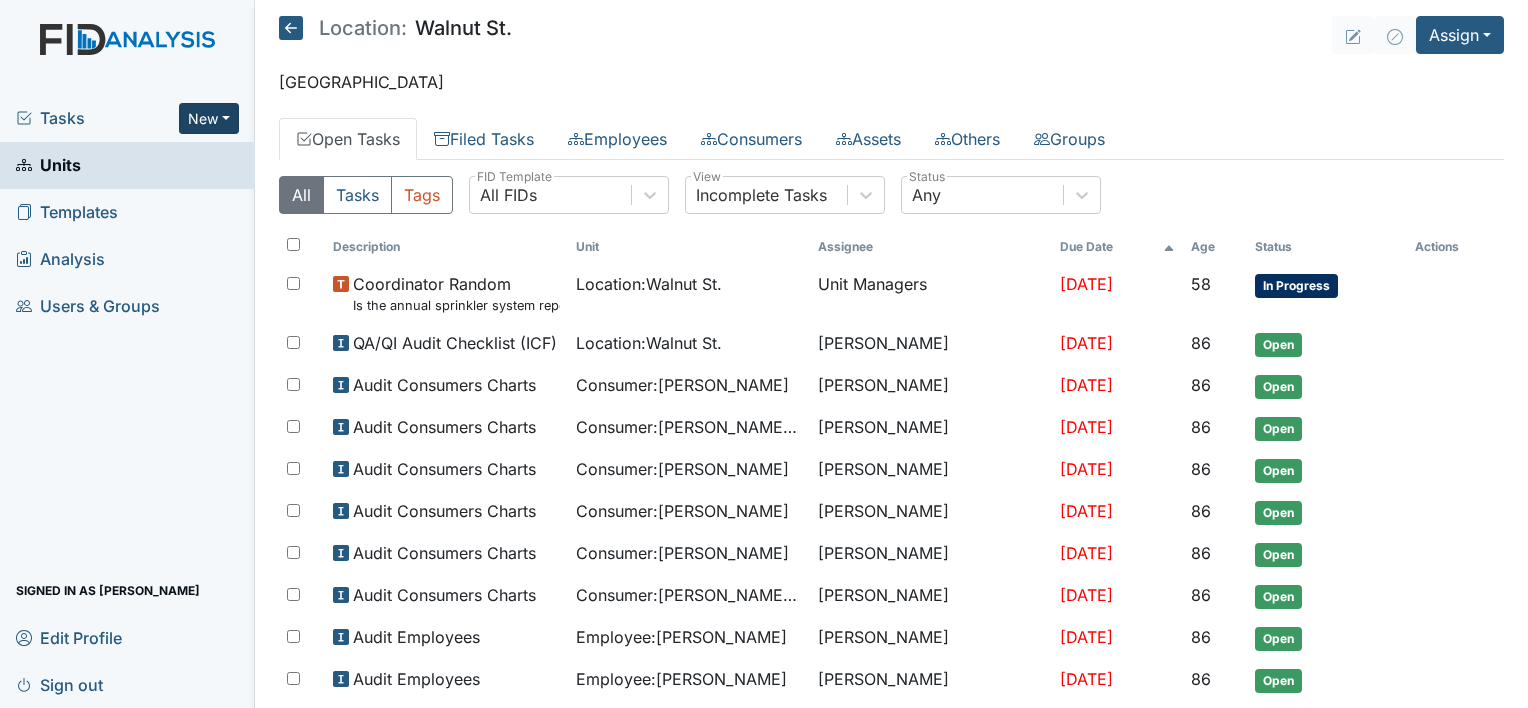 click on "New" at bounding box center [209, 118] 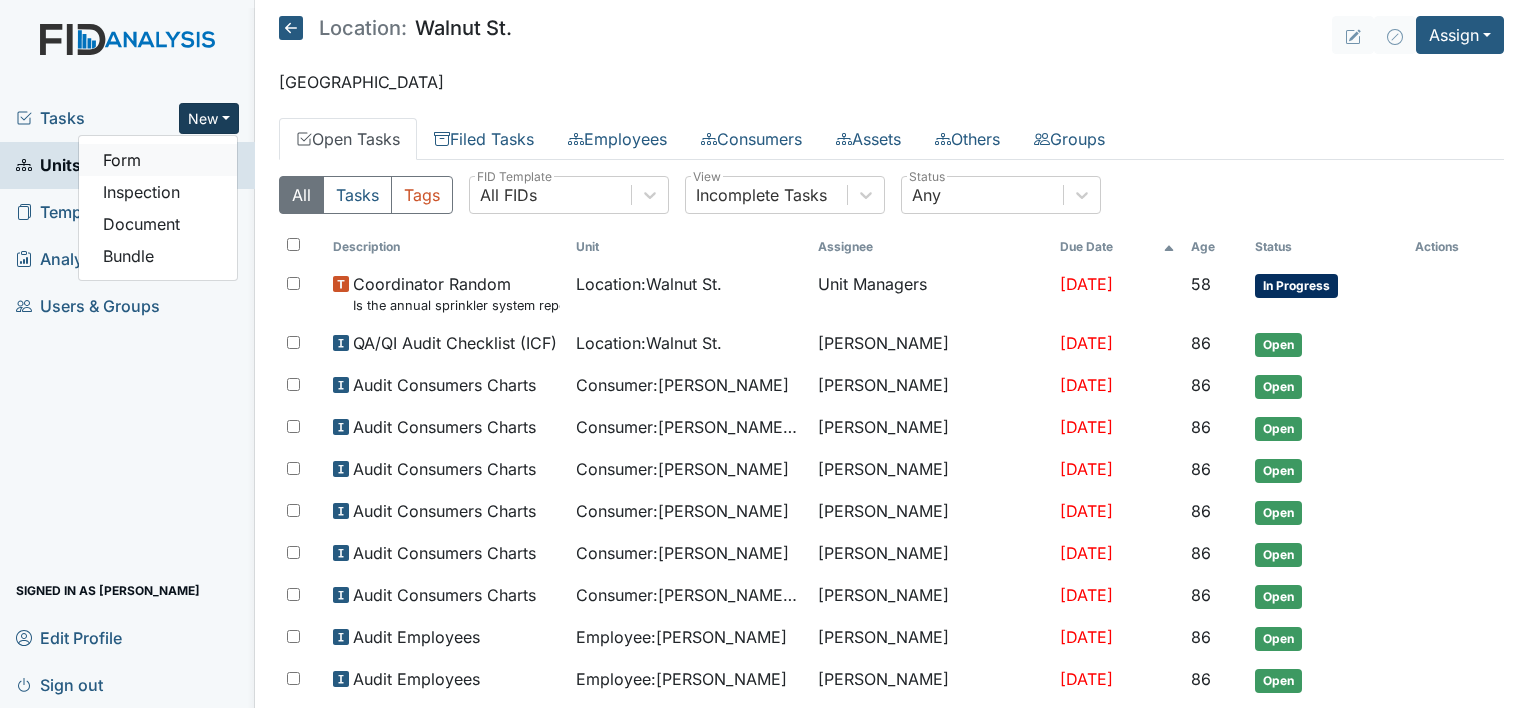click on "Form" at bounding box center (158, 160) 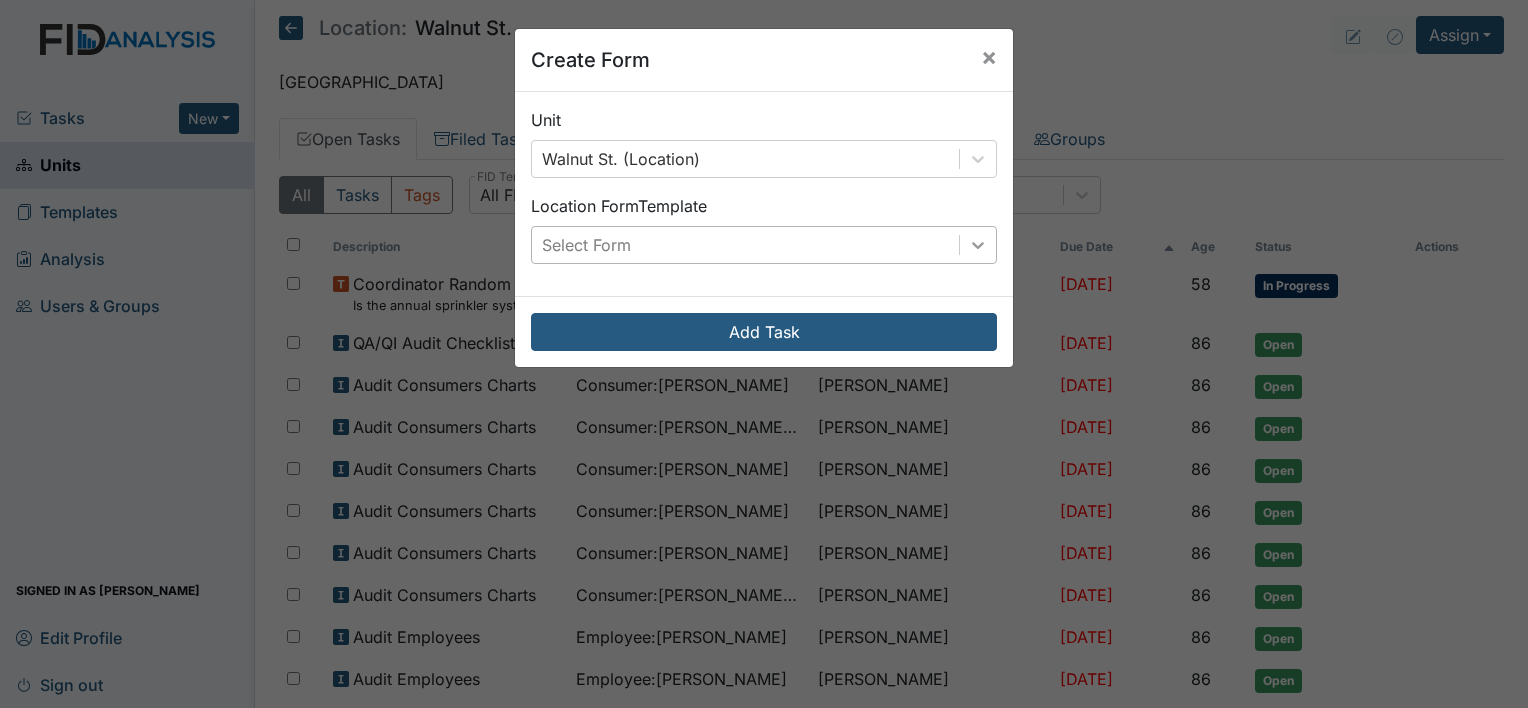 click 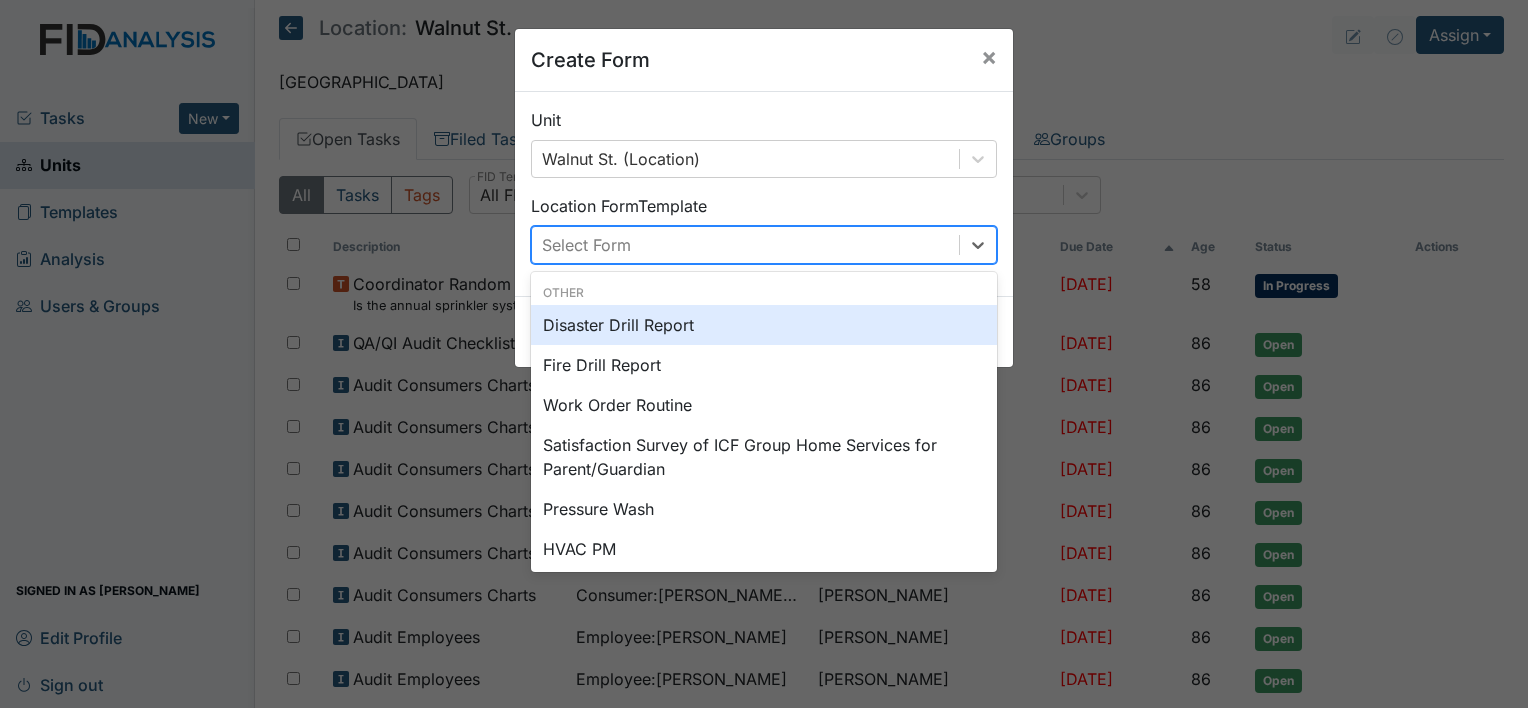 scroll, scrollTop: 208, scrollLeft: 0, axis: vertical 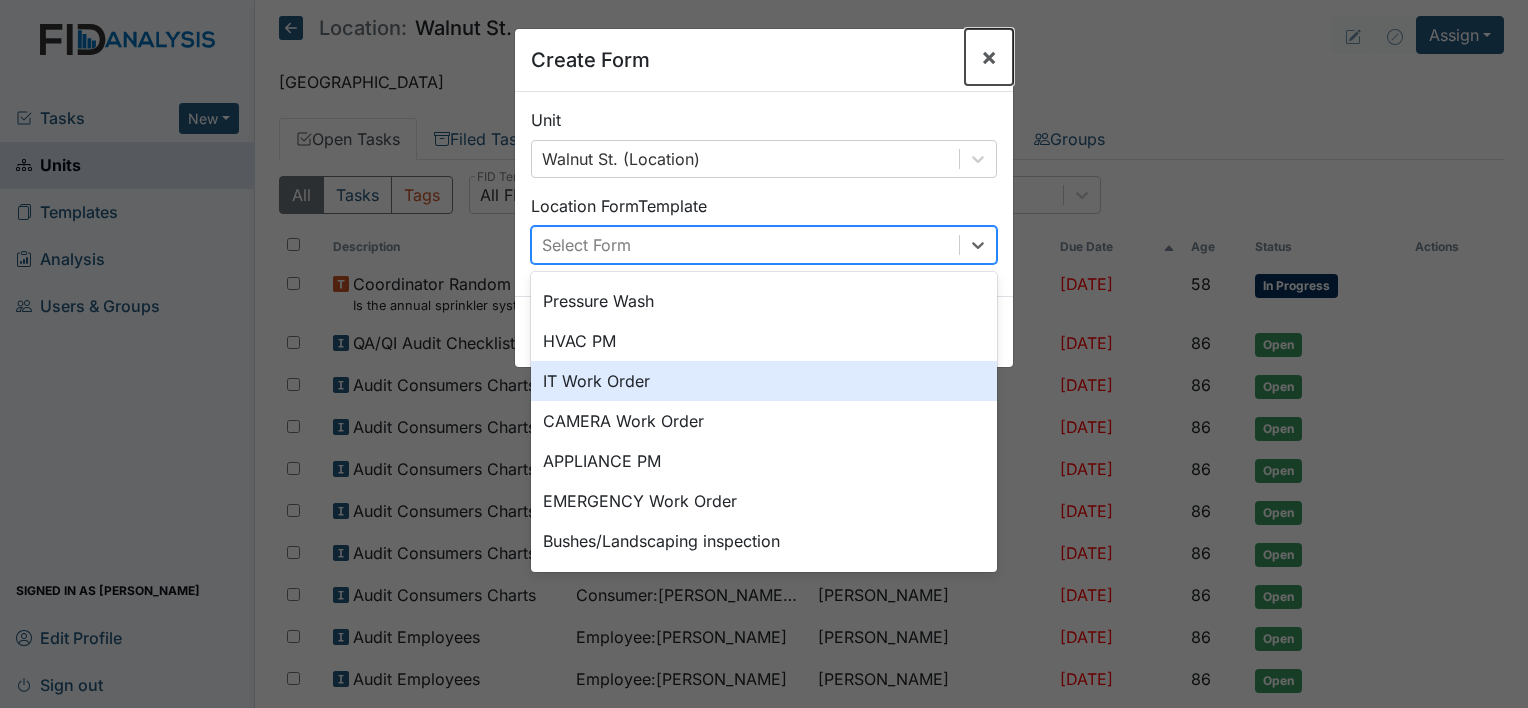 click on "×" at bounding box center (989, 56) 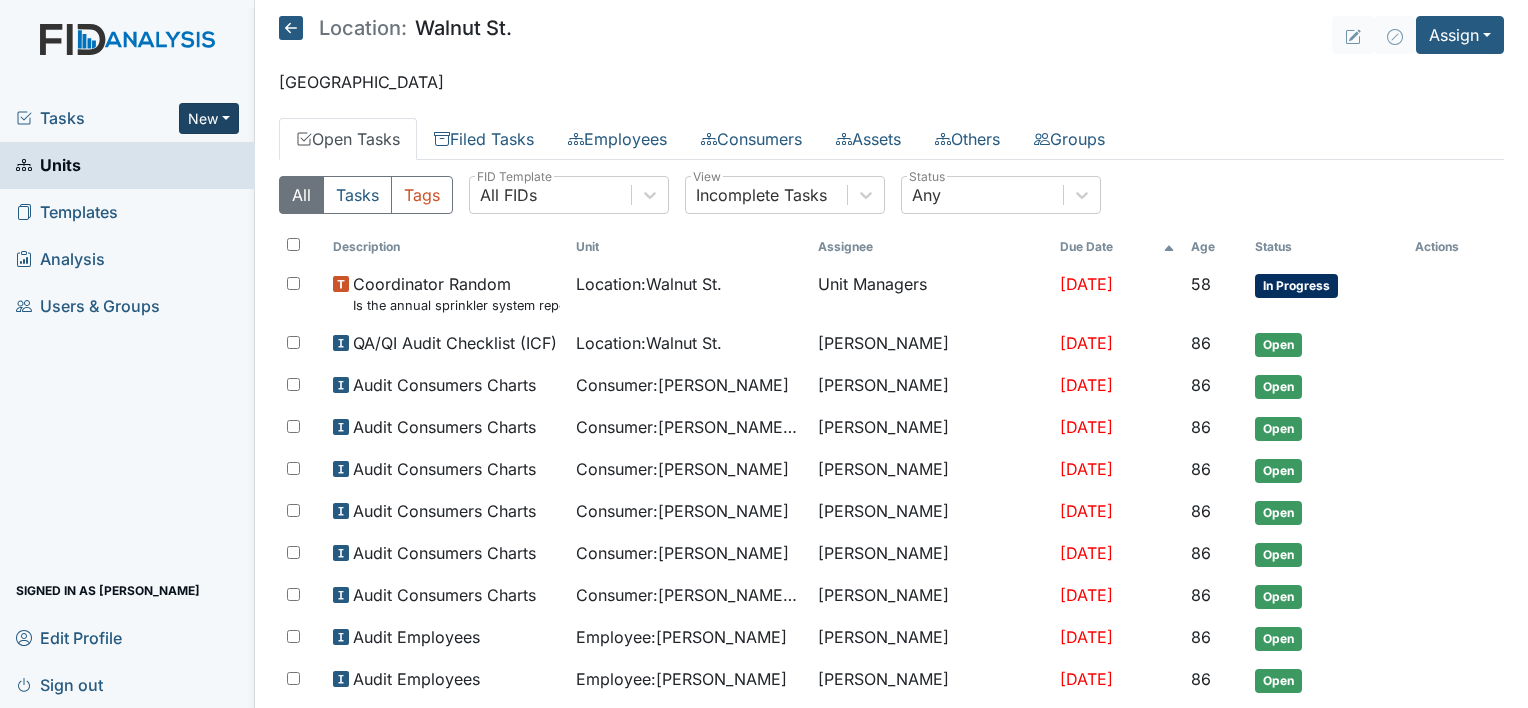 click on "New" at bounding box center (209, 118) 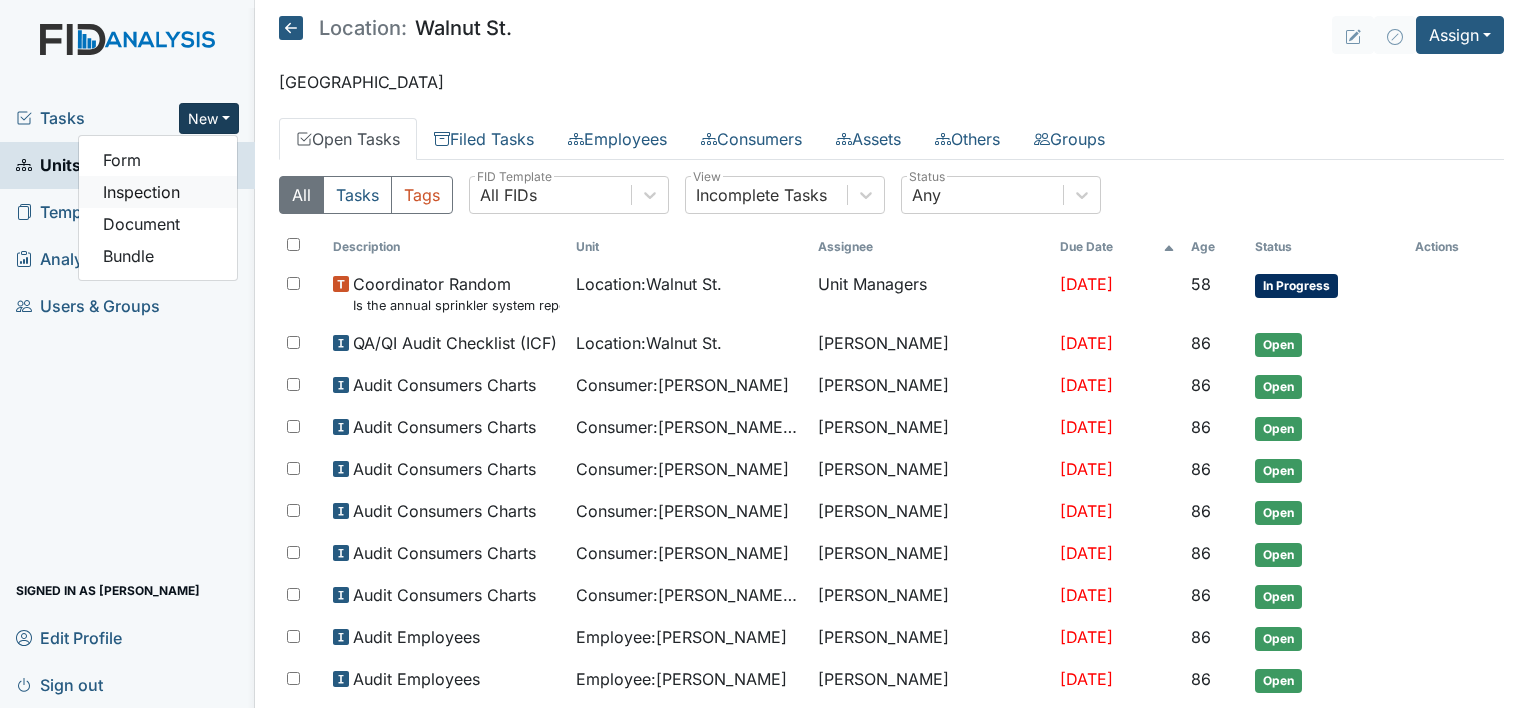 click on "Inspection" at bounding box center [158, 192] 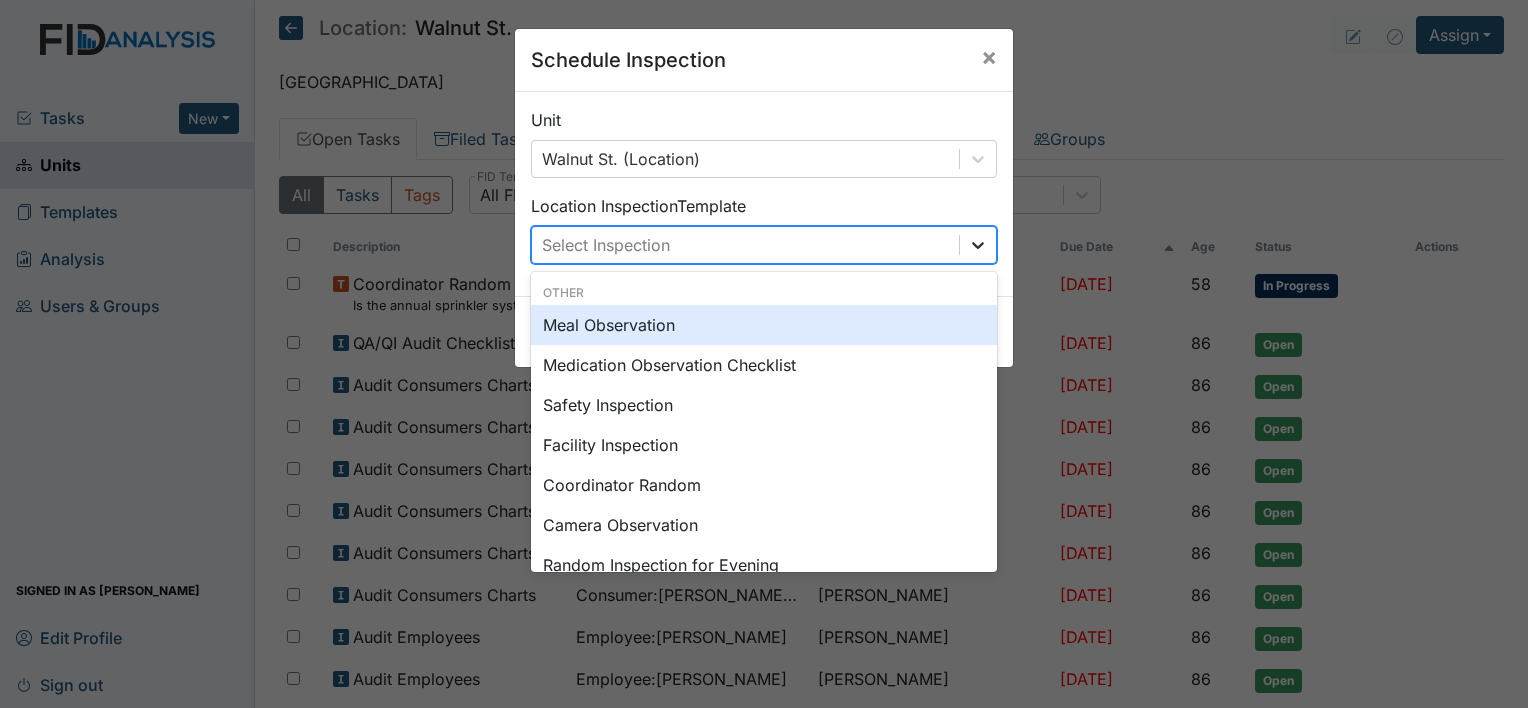 click 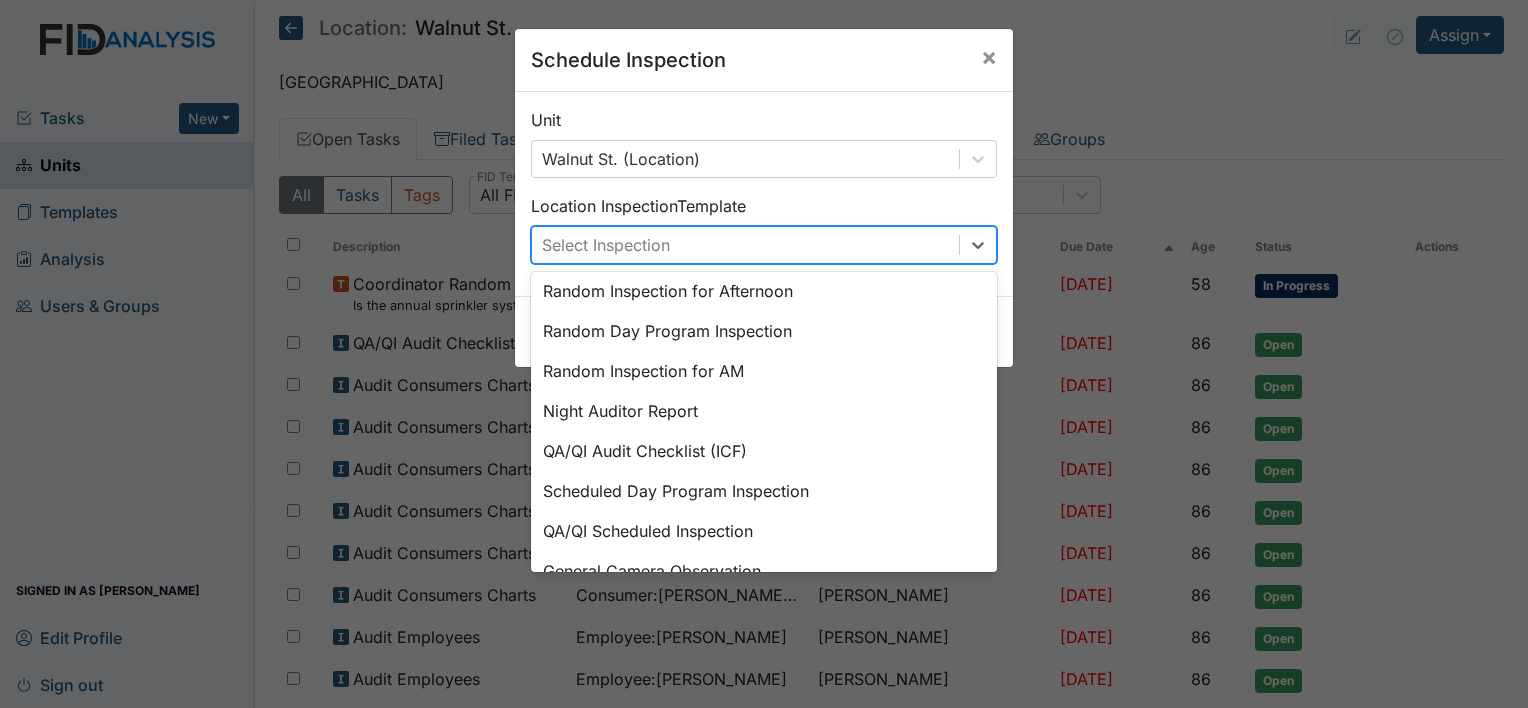 scroll, scrollTop: 344, scrollLeft: 0, axis: vertical 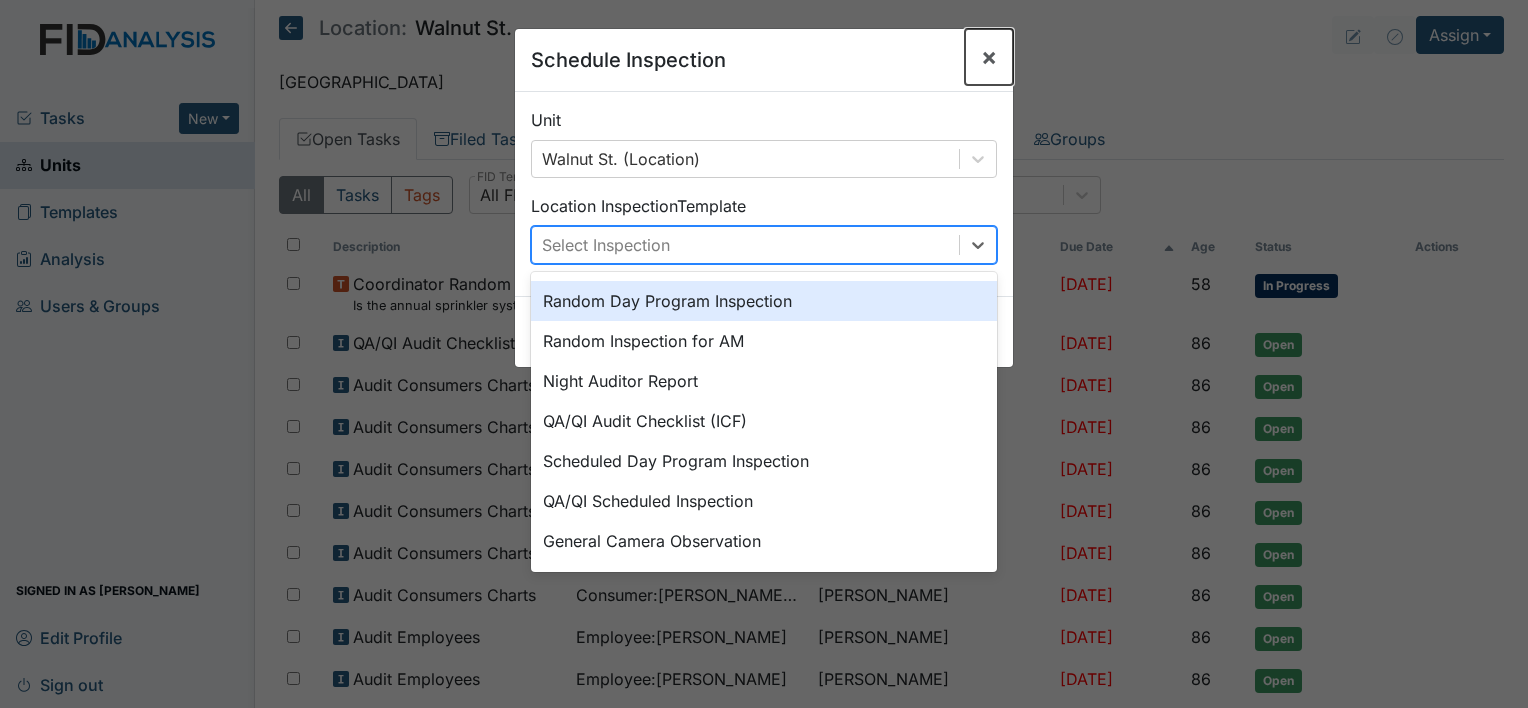 click on "×" at bounding box center [989, 56] 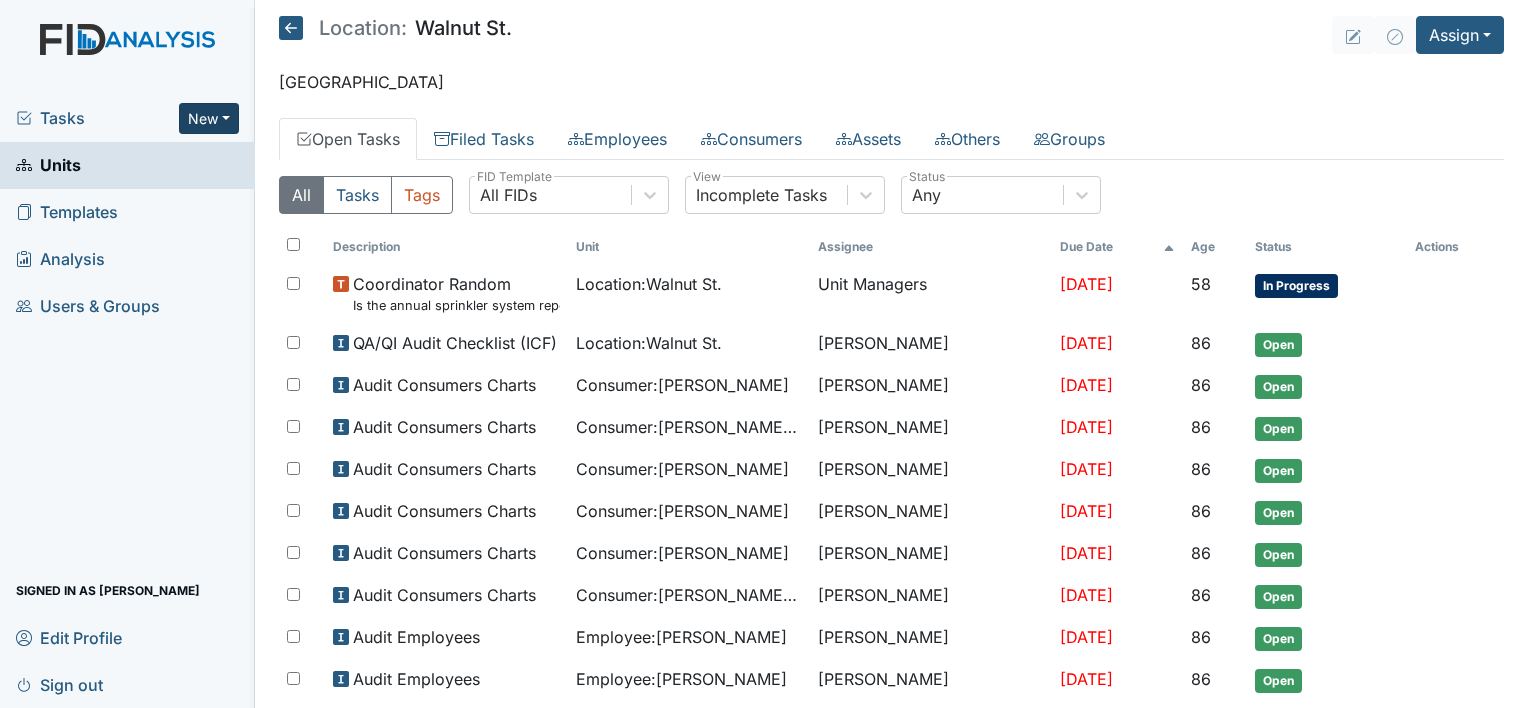 click on "New" at bounding box center [209, 118] 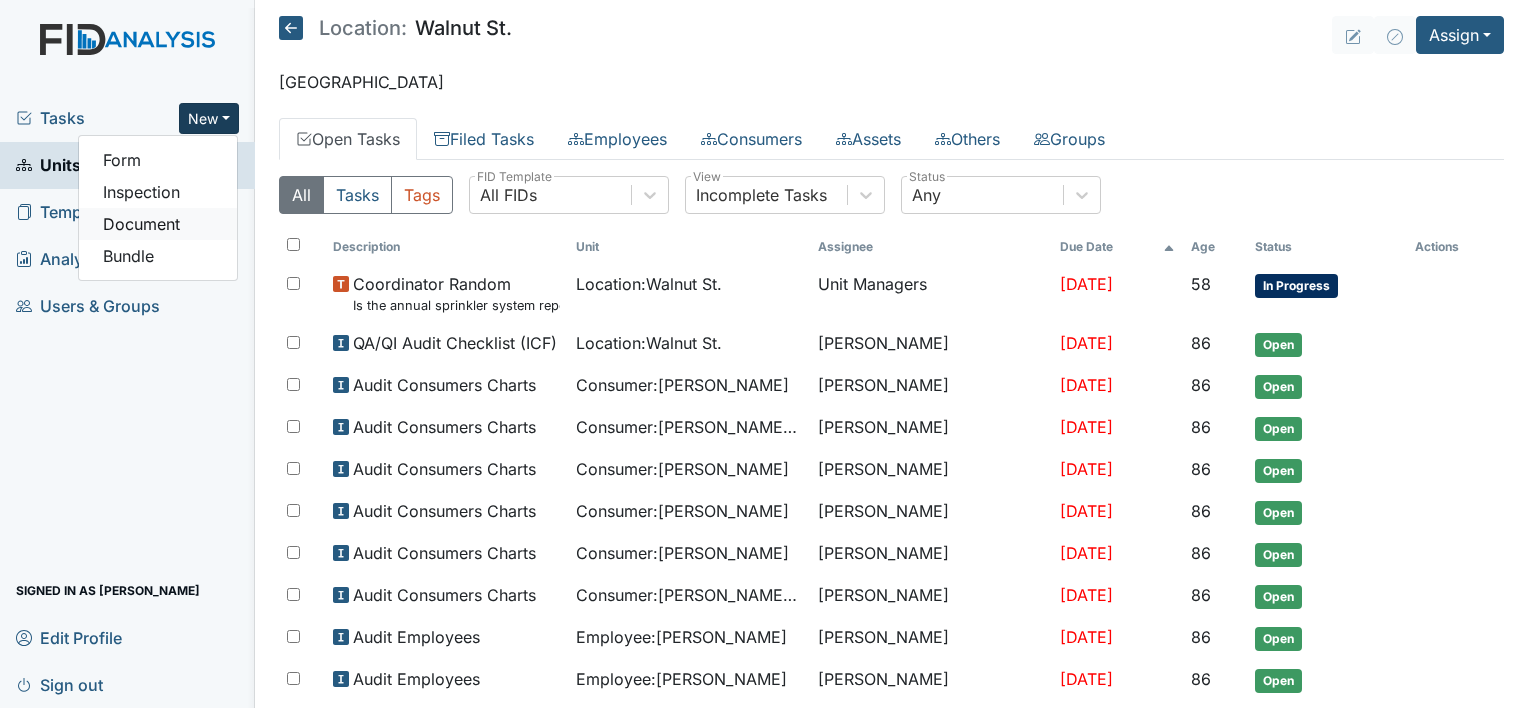 click on "Document" at bounding box center [158, 224] 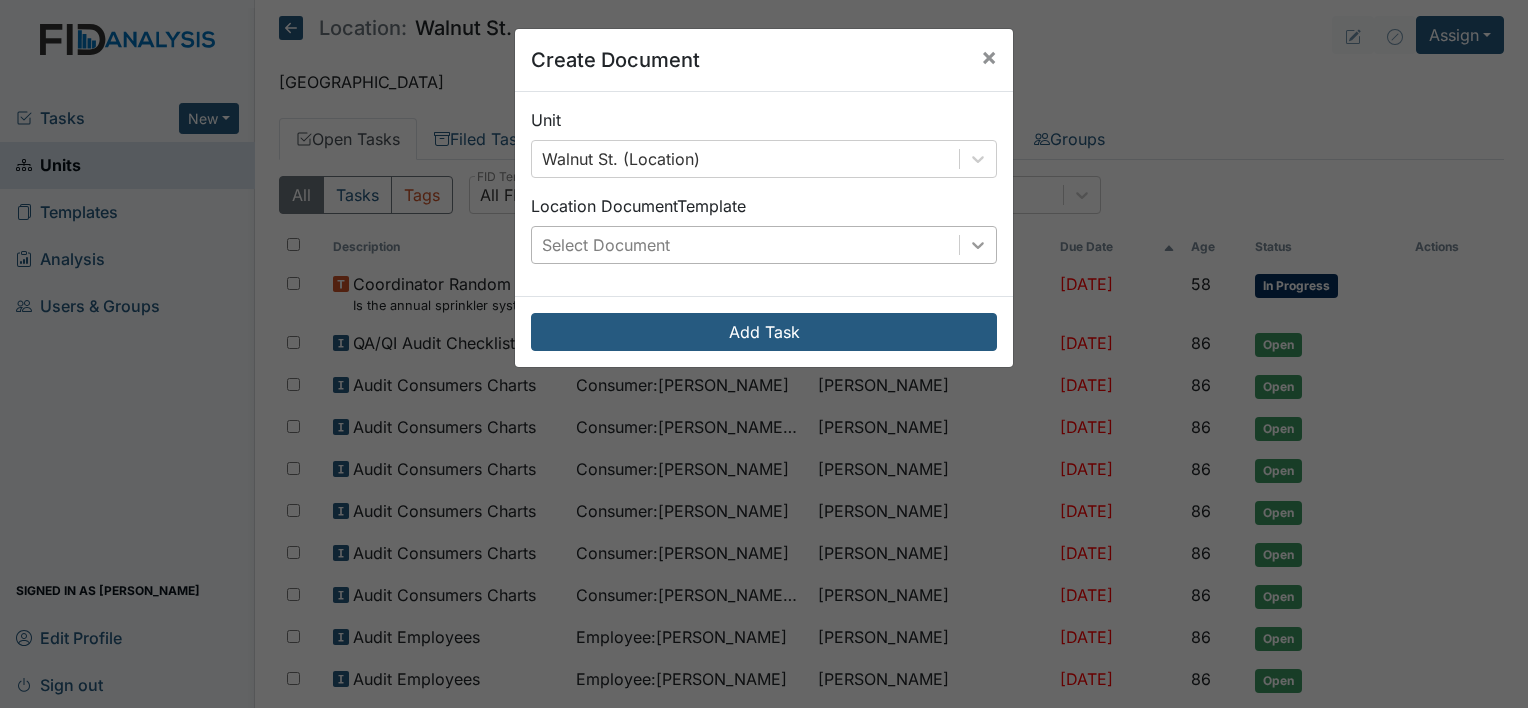 click 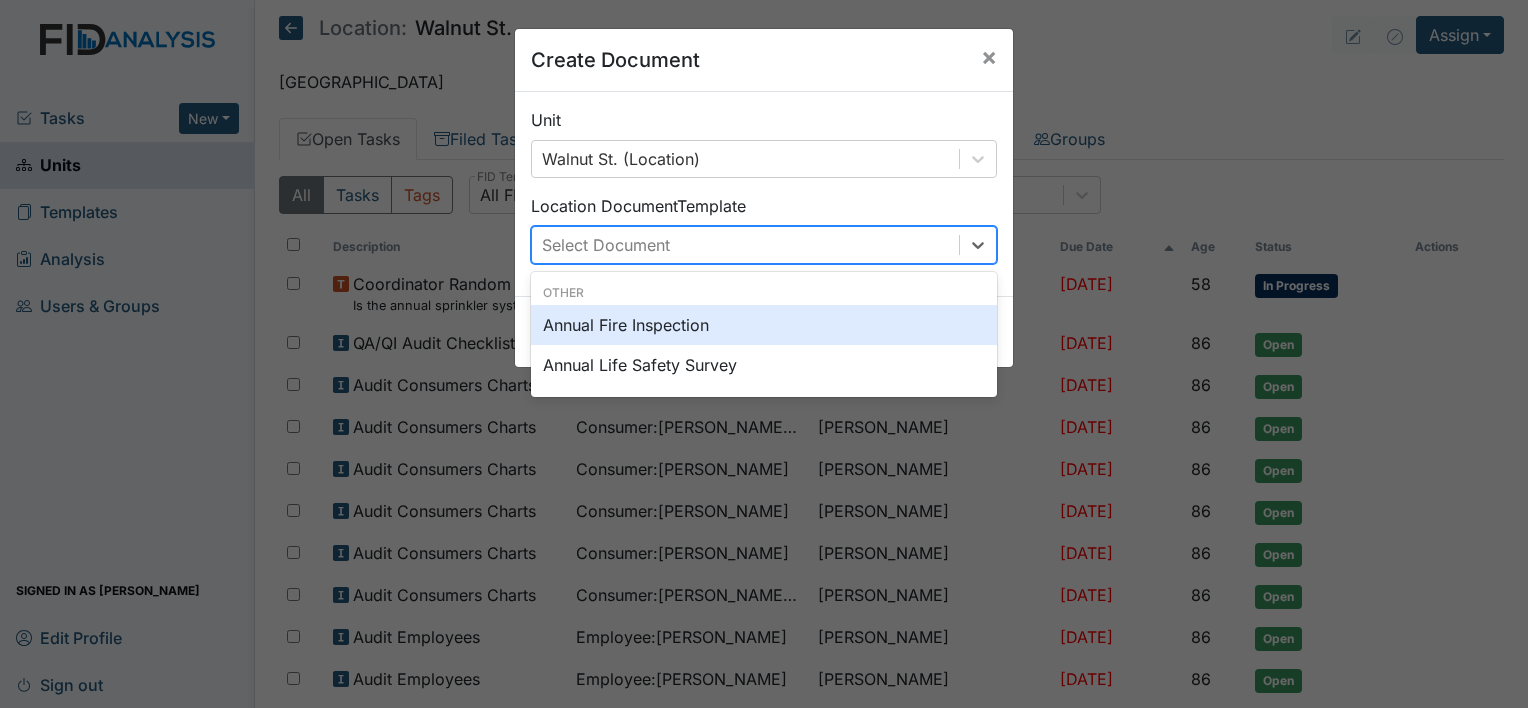 click on "Location   Document  Template      option Annual Fire Inspection focused, 0 of 2. 2 results available. Use Up and Down to choose options, press Enter to select the currently focused option, press Escape to exit the menu, press Tab to select the option and exit the menu. Select Document Other Annual Fire Inspection Annual Life Safety Survey" at bounding box center (764, 229) 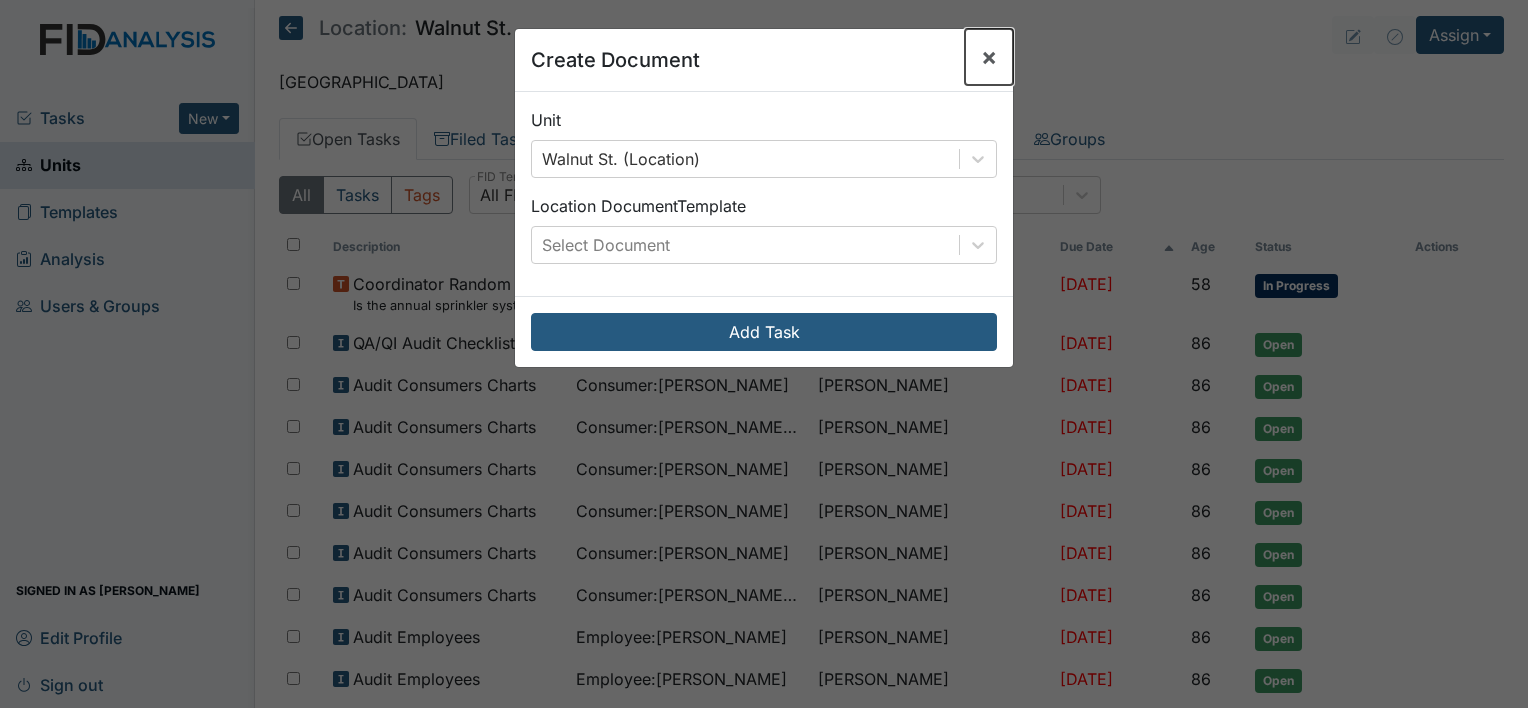 click on "×" at bounding box center (989, 56) 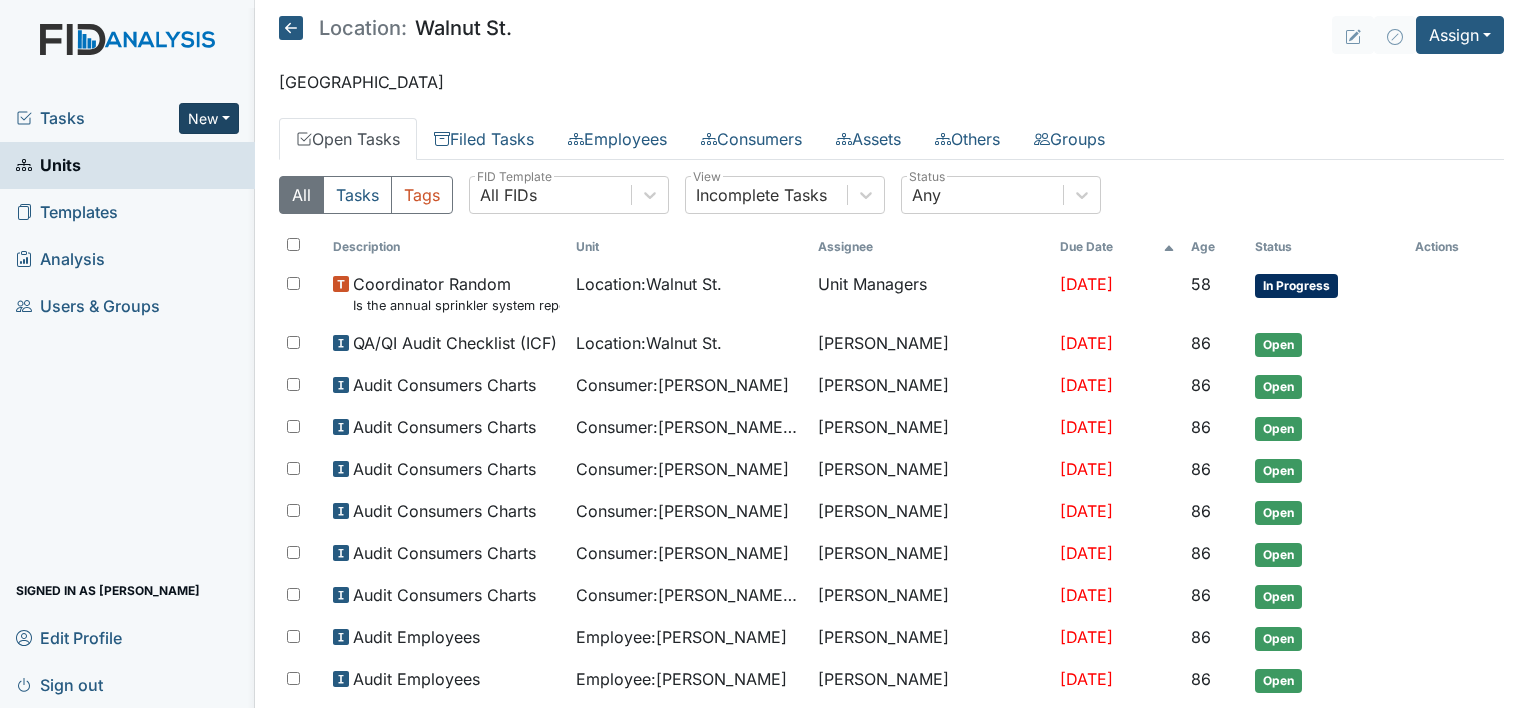 click on "New" at bounding box center [209, 118] 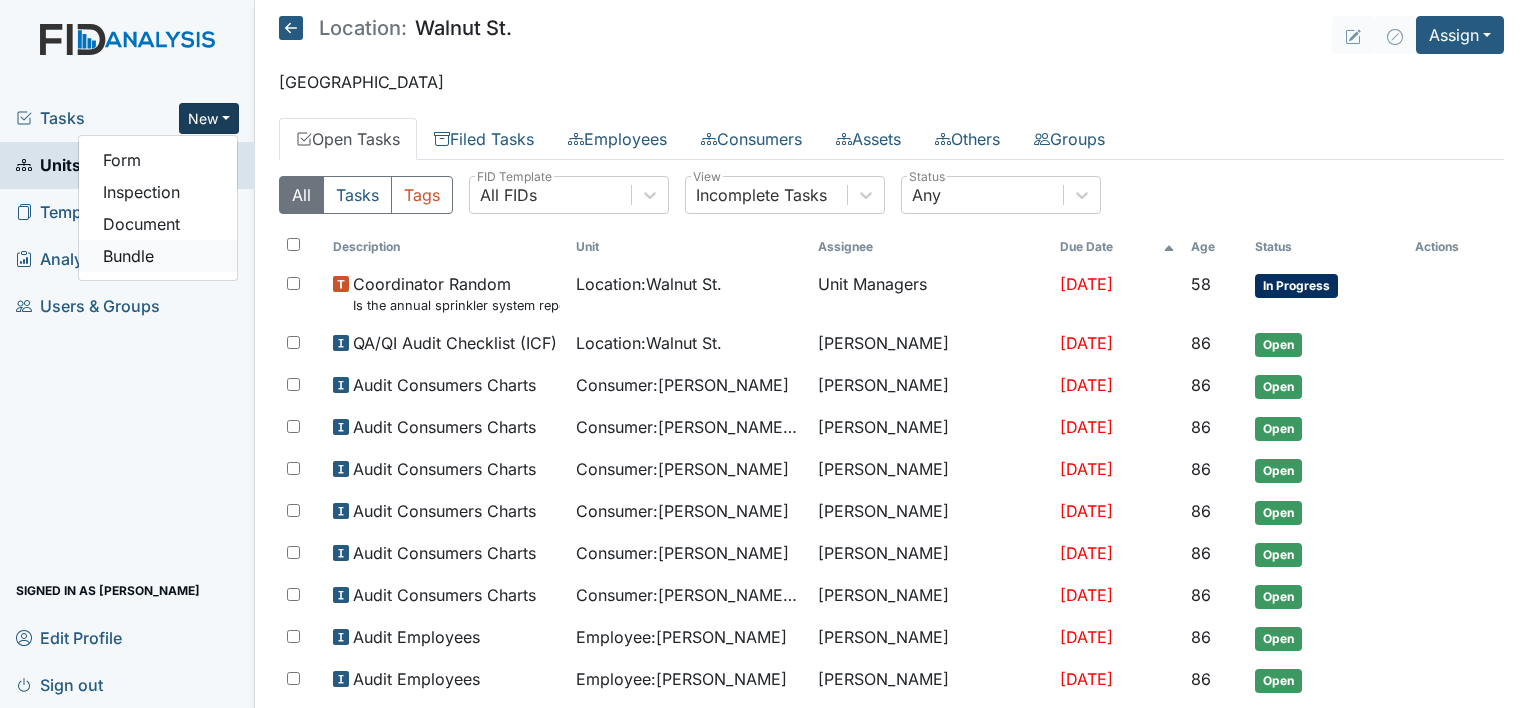 click on "Bundle" at bounding box center (158, 256) 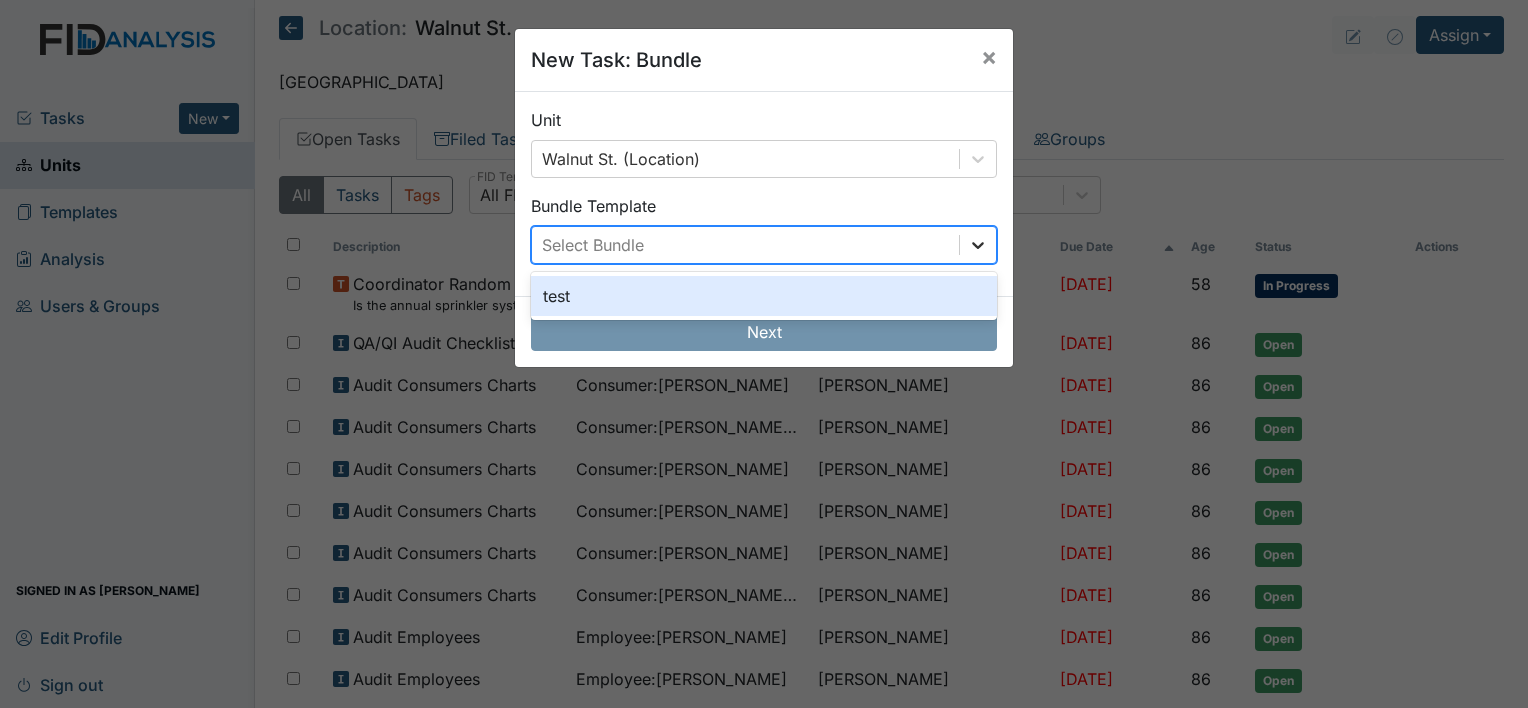 click 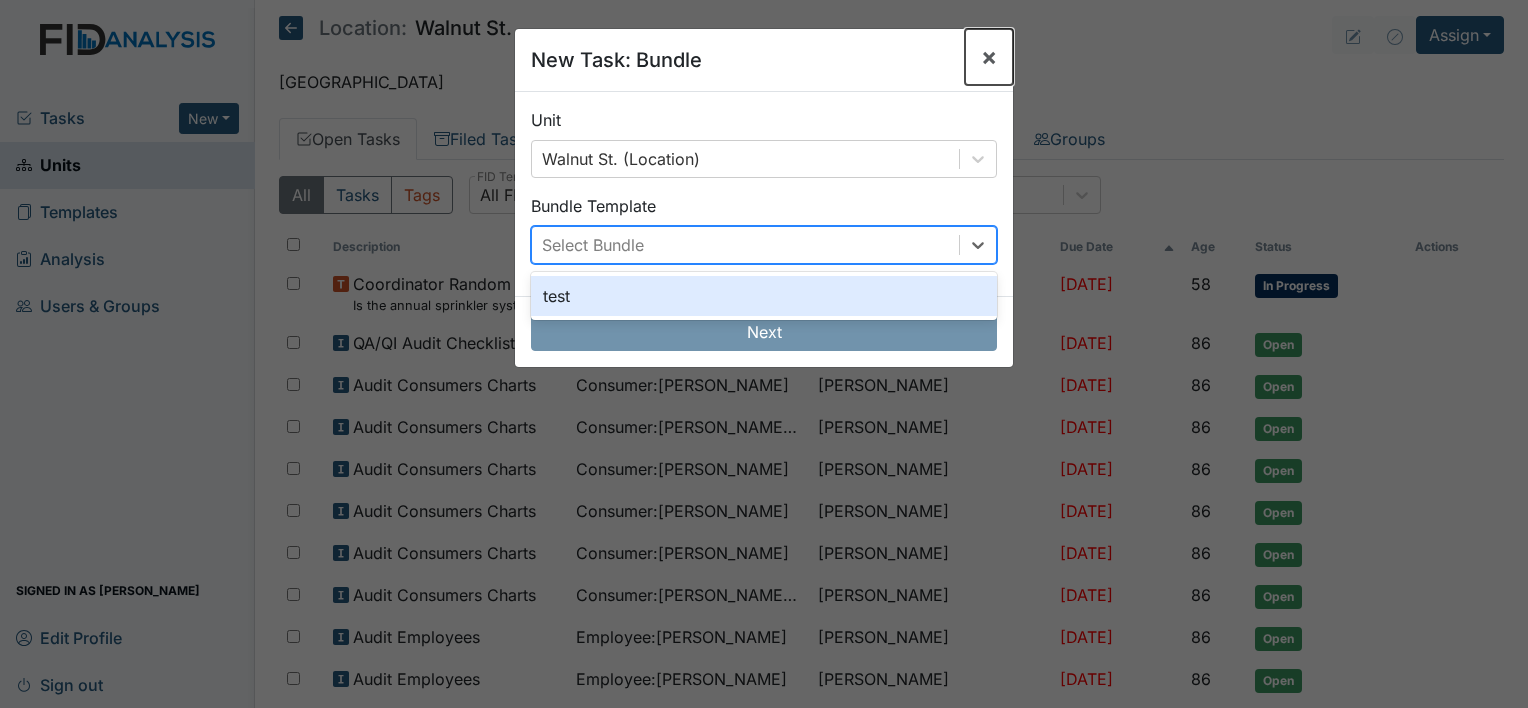click on "×" at bounding box center [989, 56] 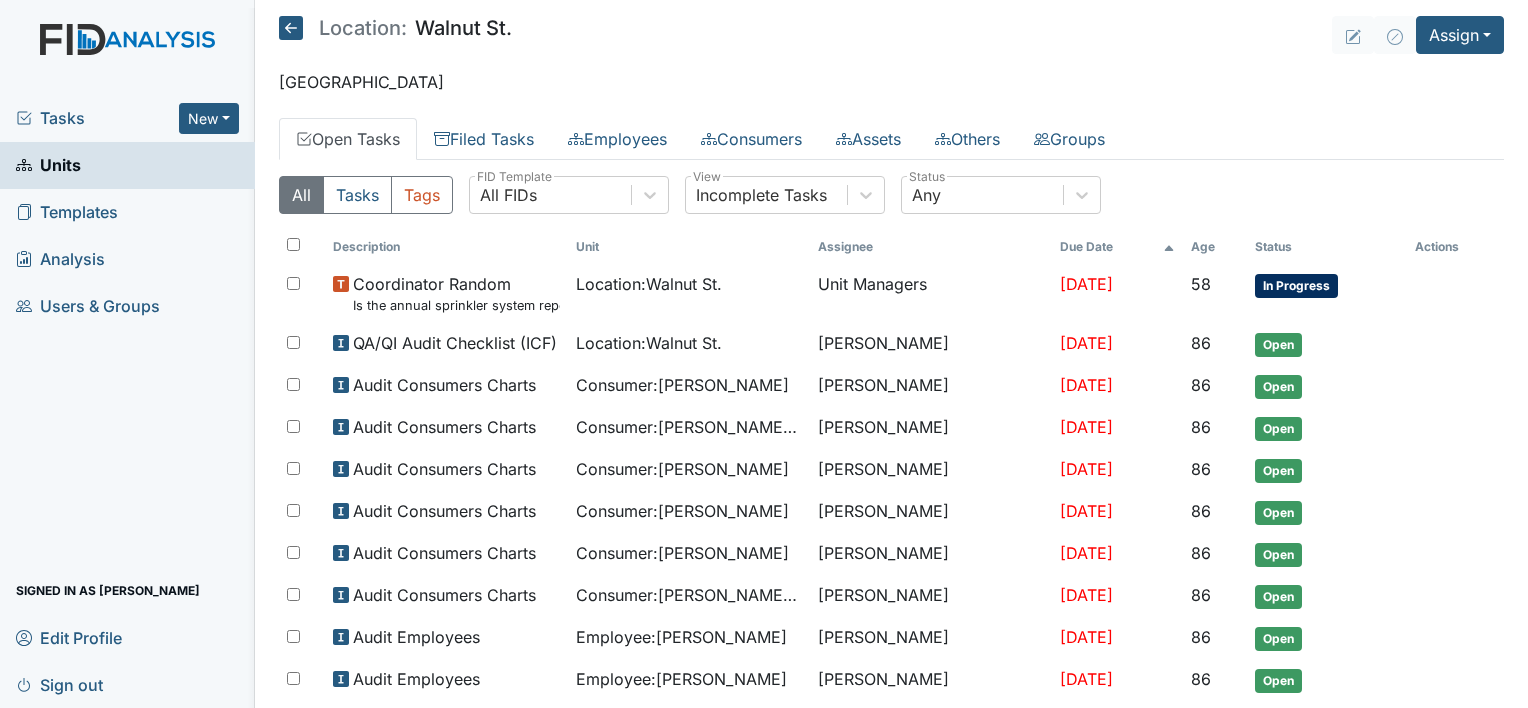 click 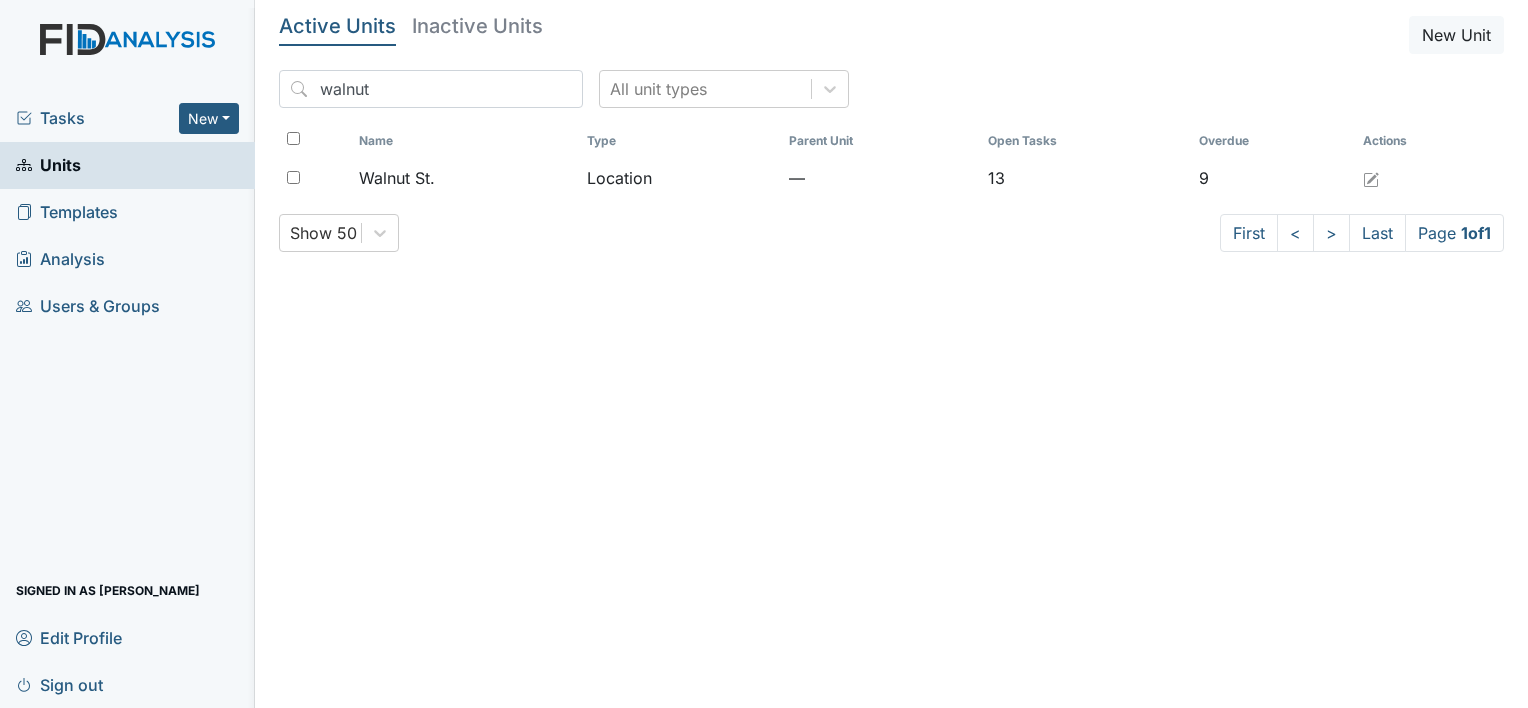 scroll, scrollTop: 0, scrollLeft: 0, axis: both 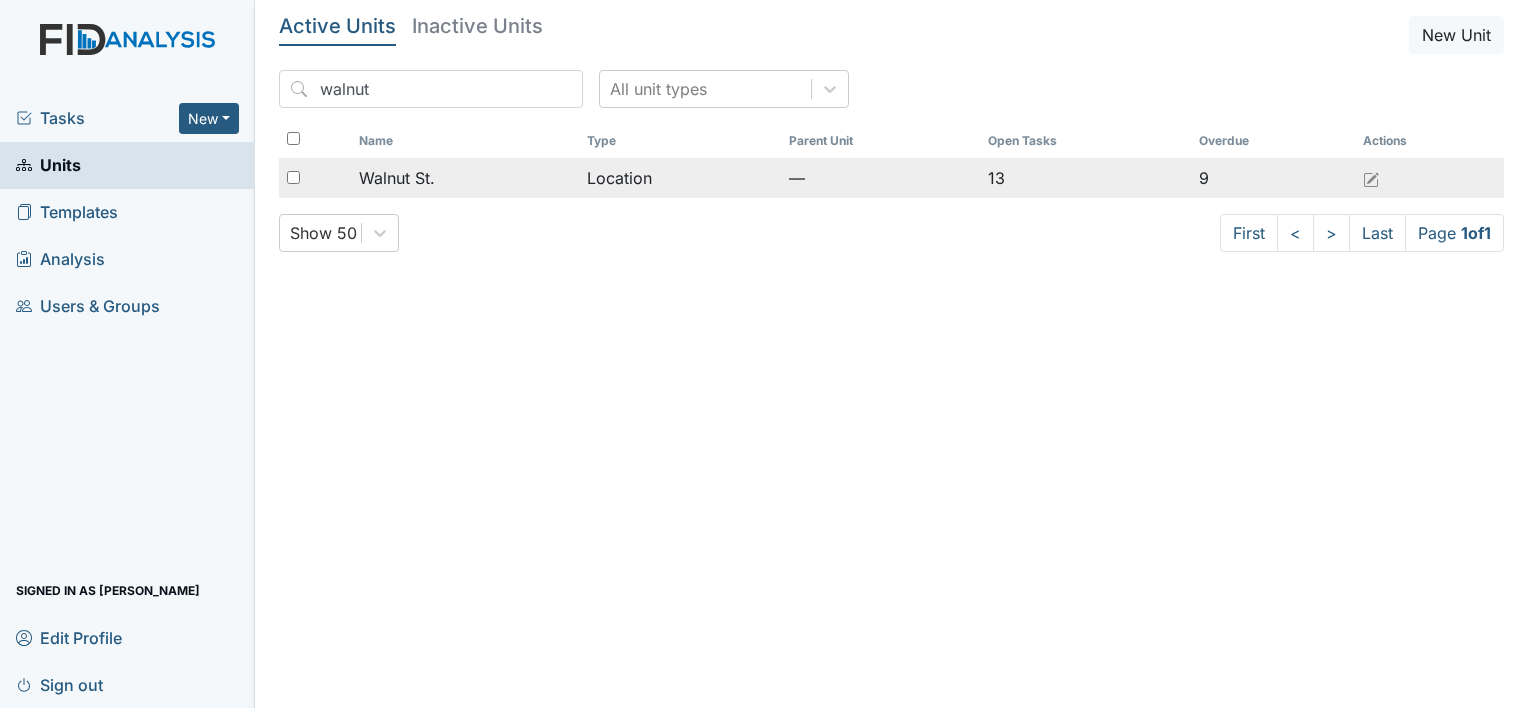 click on "Walnut St." at bounding box center [397, 178] 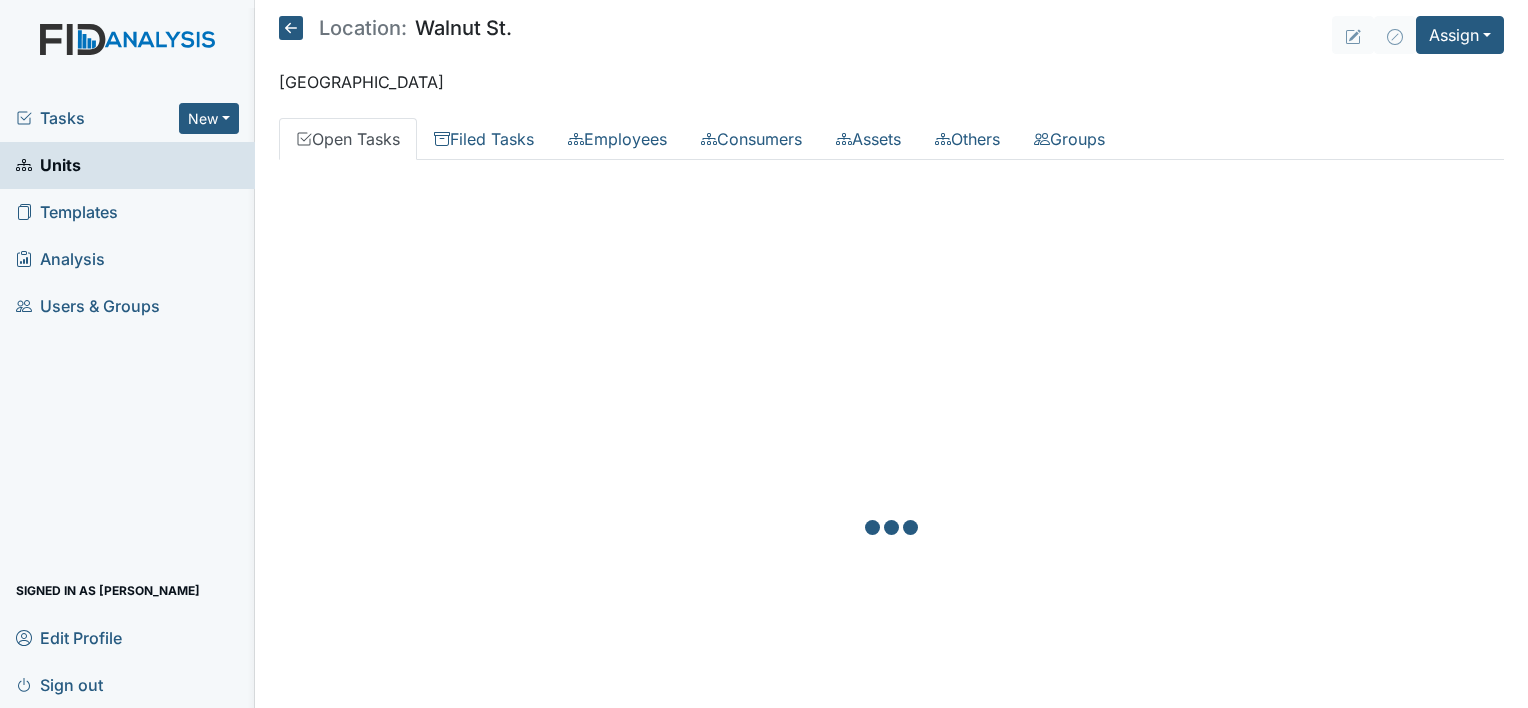 scroll, scrollTop: 0, scrollLeft: 0, axis: both 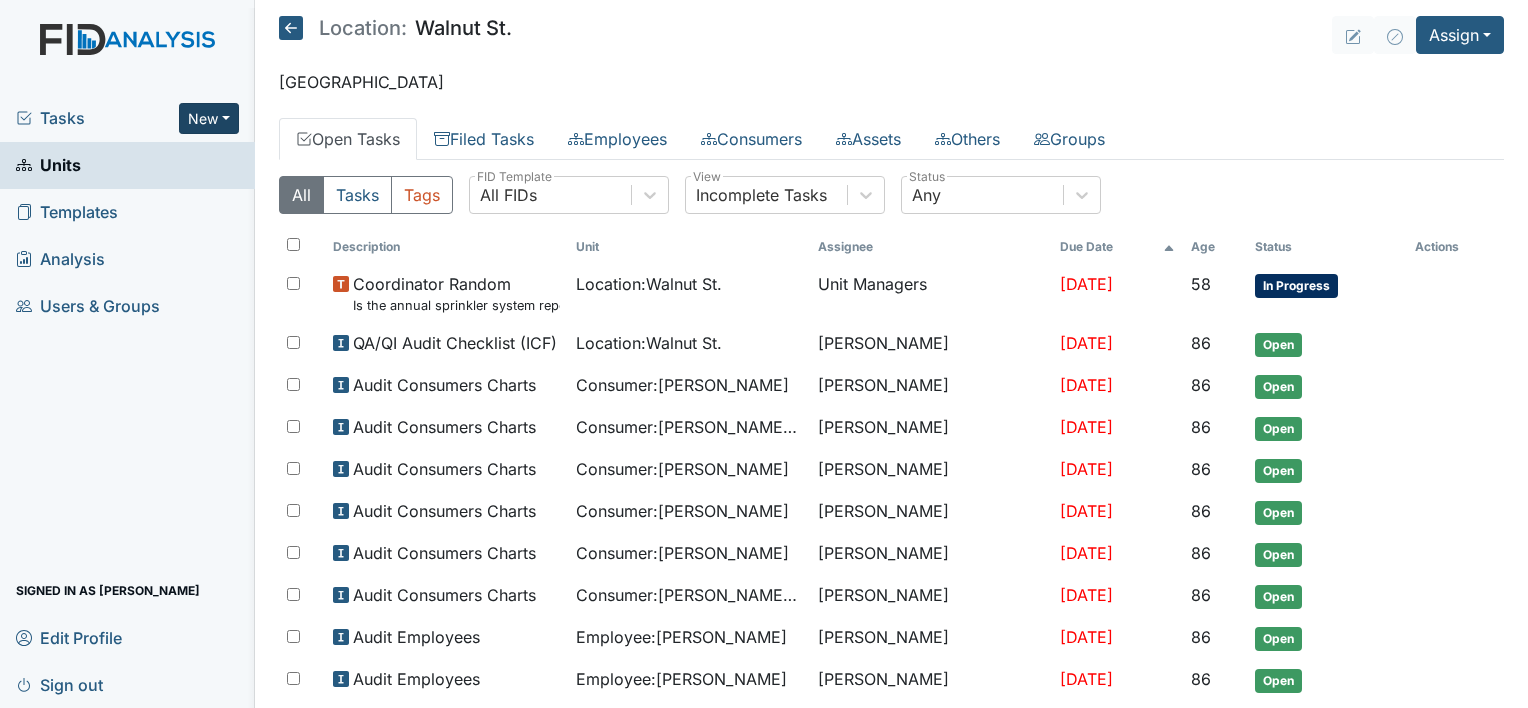 click on "New" at bounding box center (209, 118) 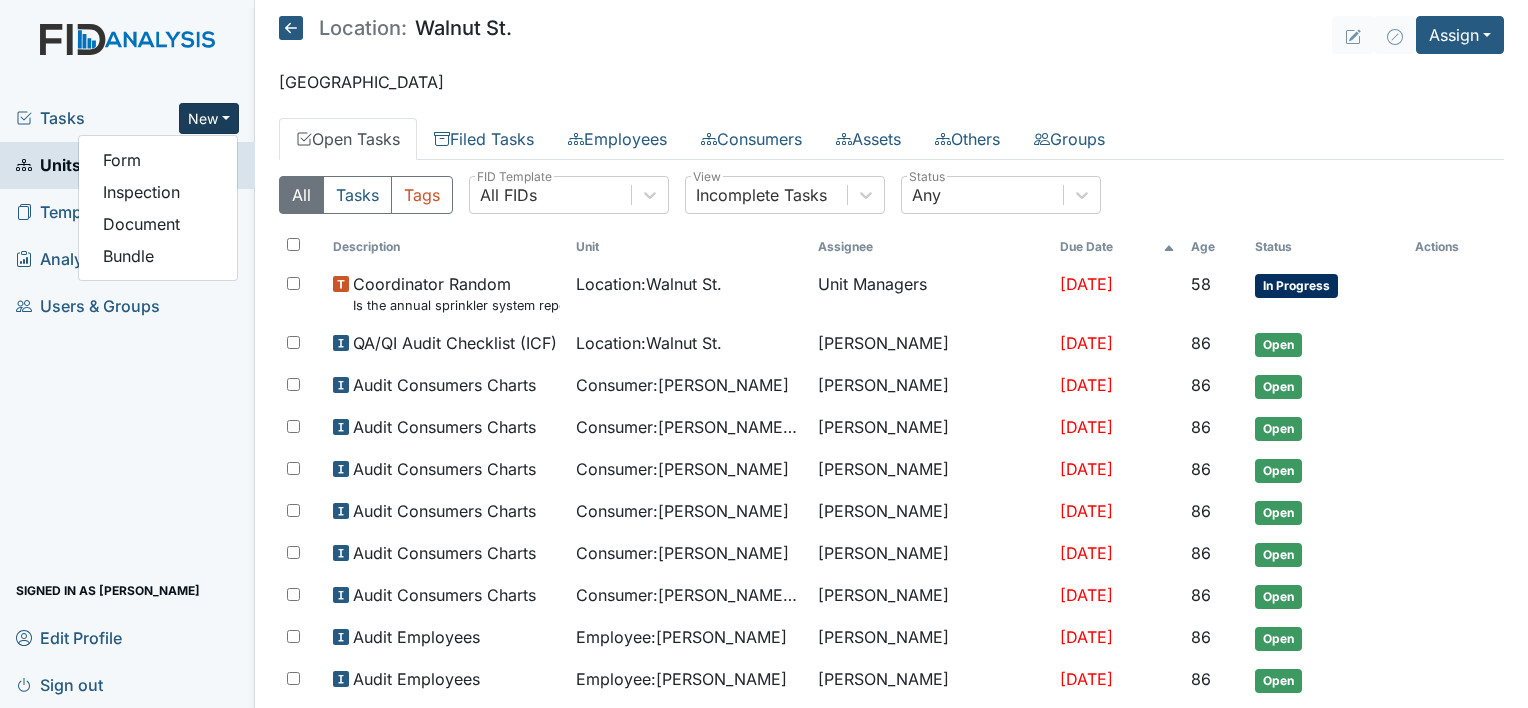 click on "Tasks" at bounding box center [97, 118] 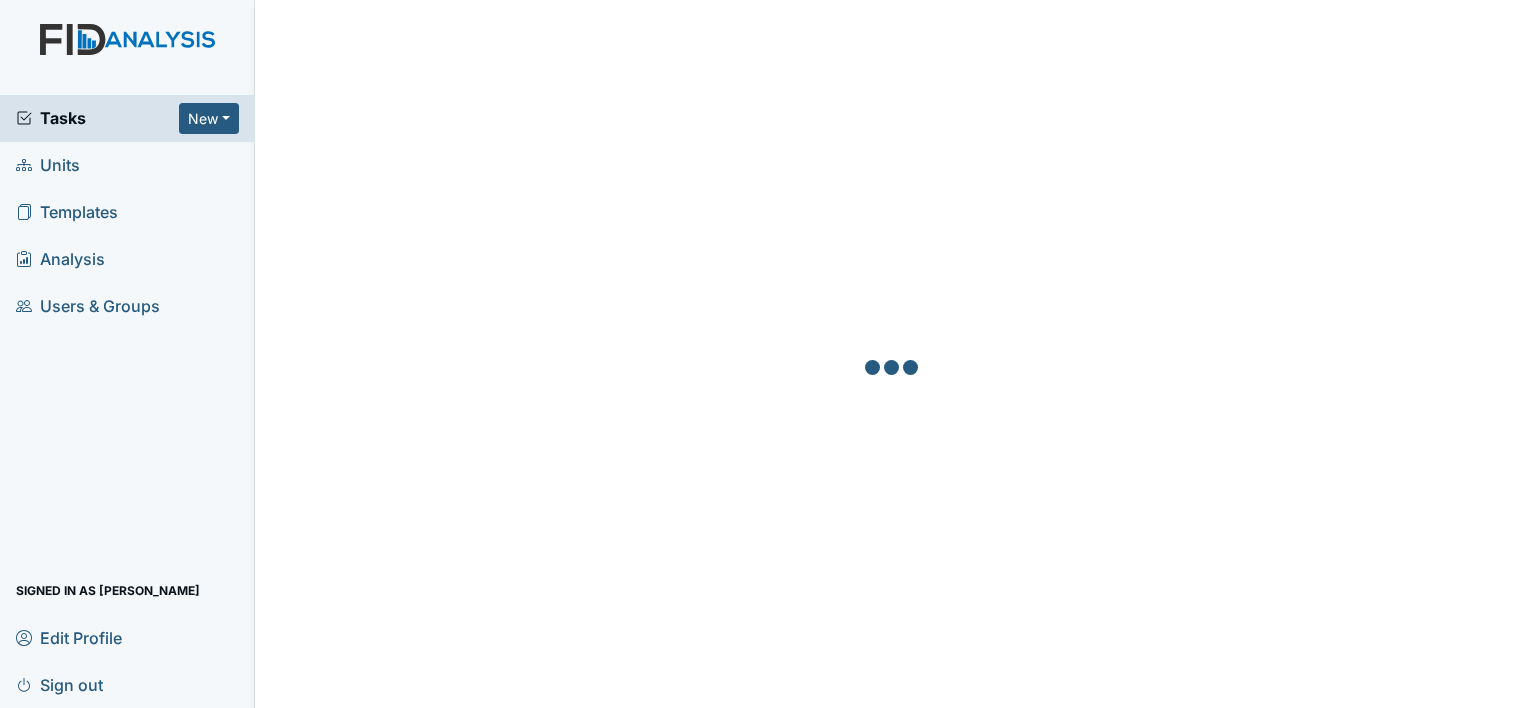 scroll, scrollTop: 0, scrollLeft: 0, axis: both 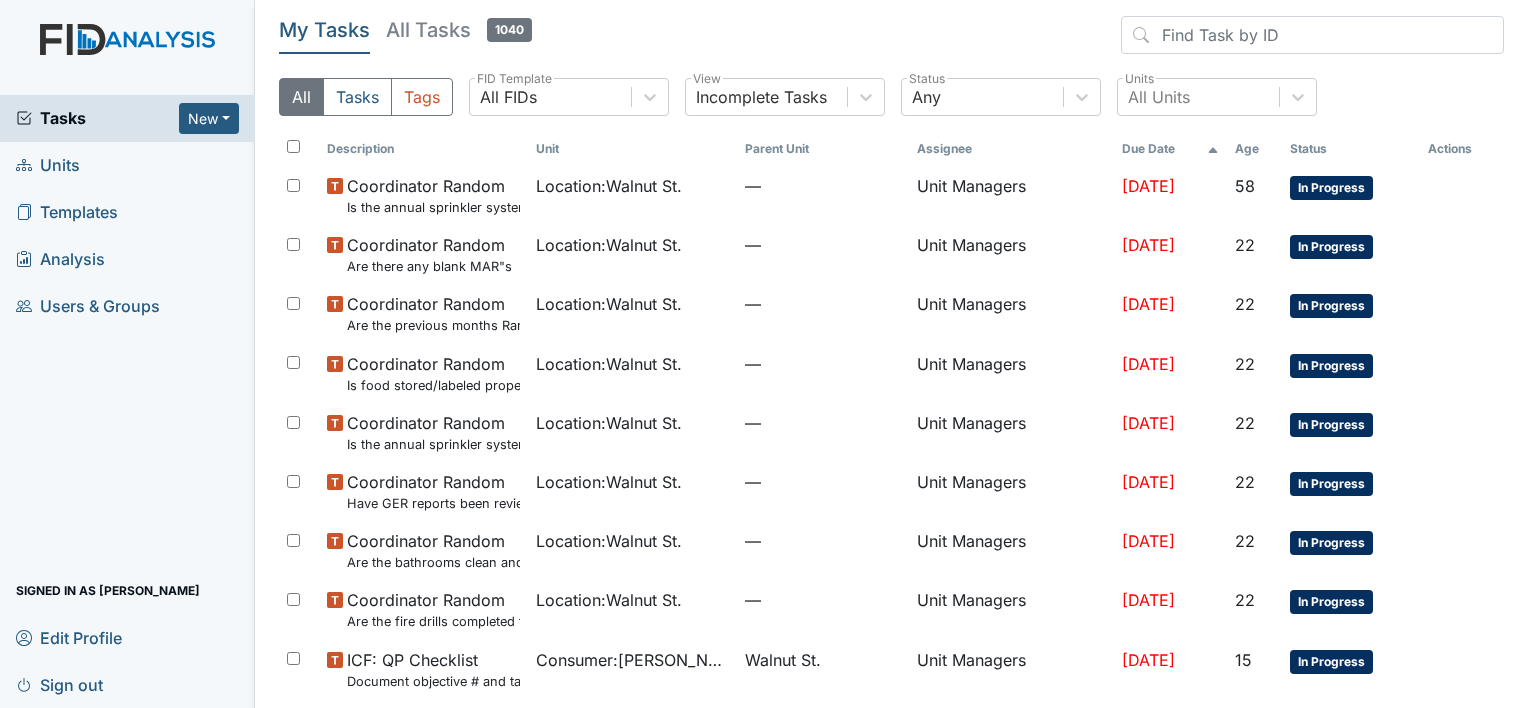 click on "Tasks" at bounding box center (97, 118) 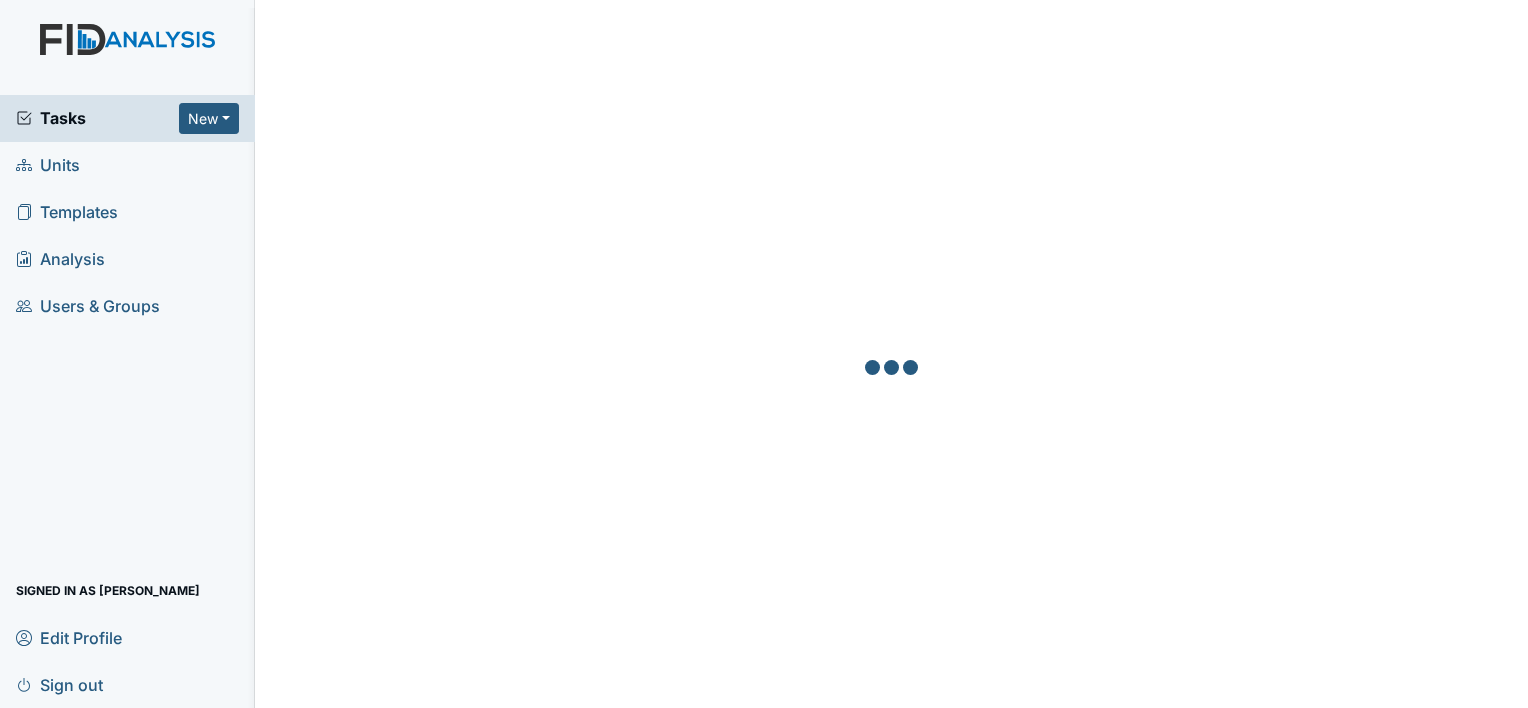 scroll, scrollTop: 0, scrollLeft: 0, axis: both 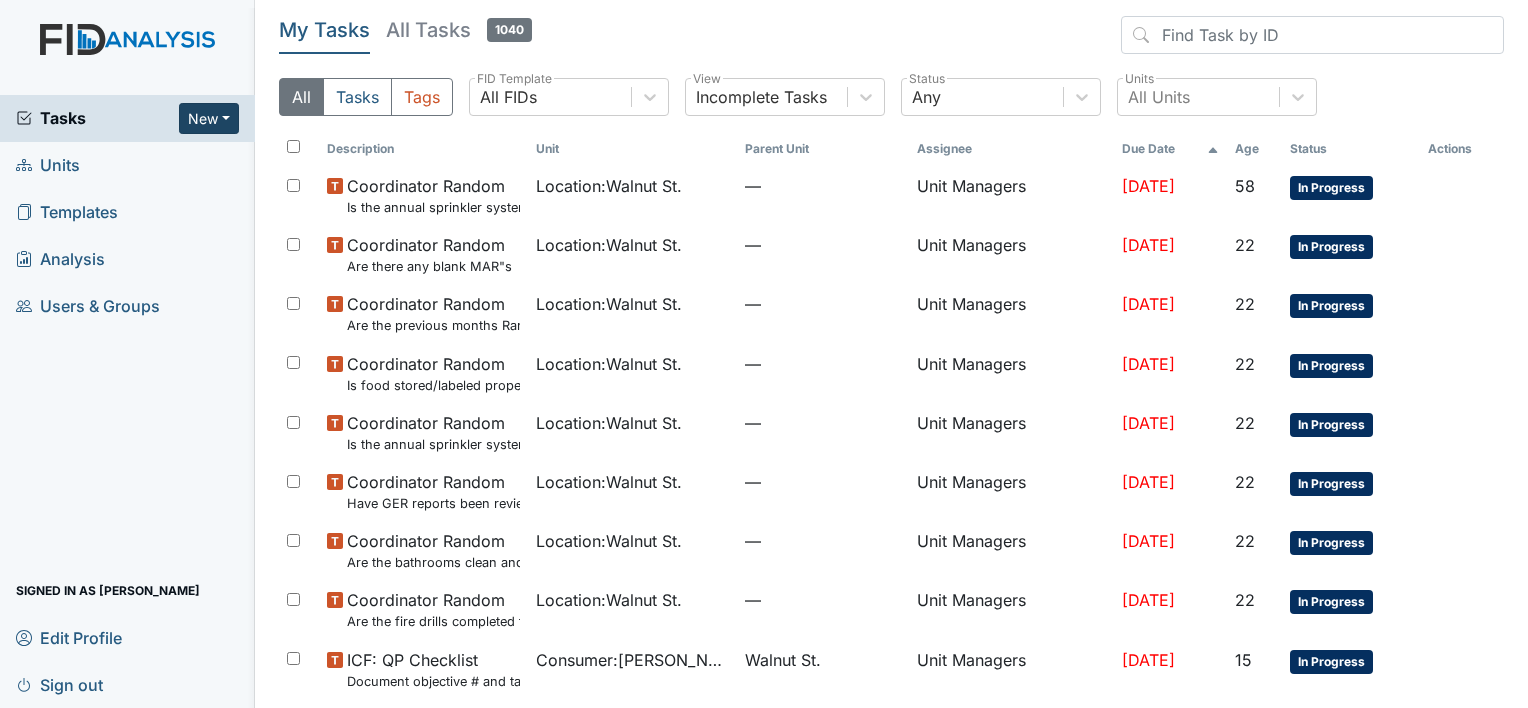 click on "New" at bounding box center (209, 118) 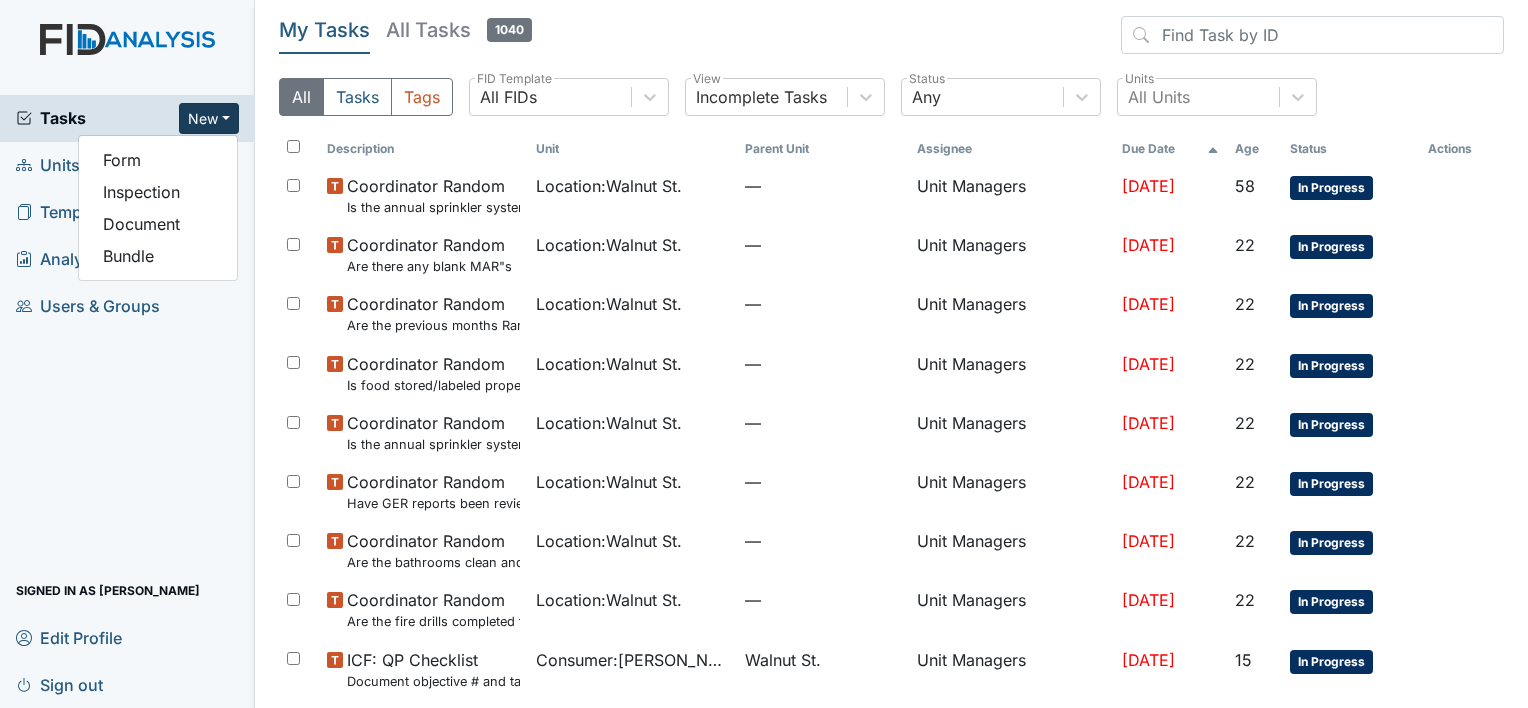 click on "Units" at bounding box center [48, 165] 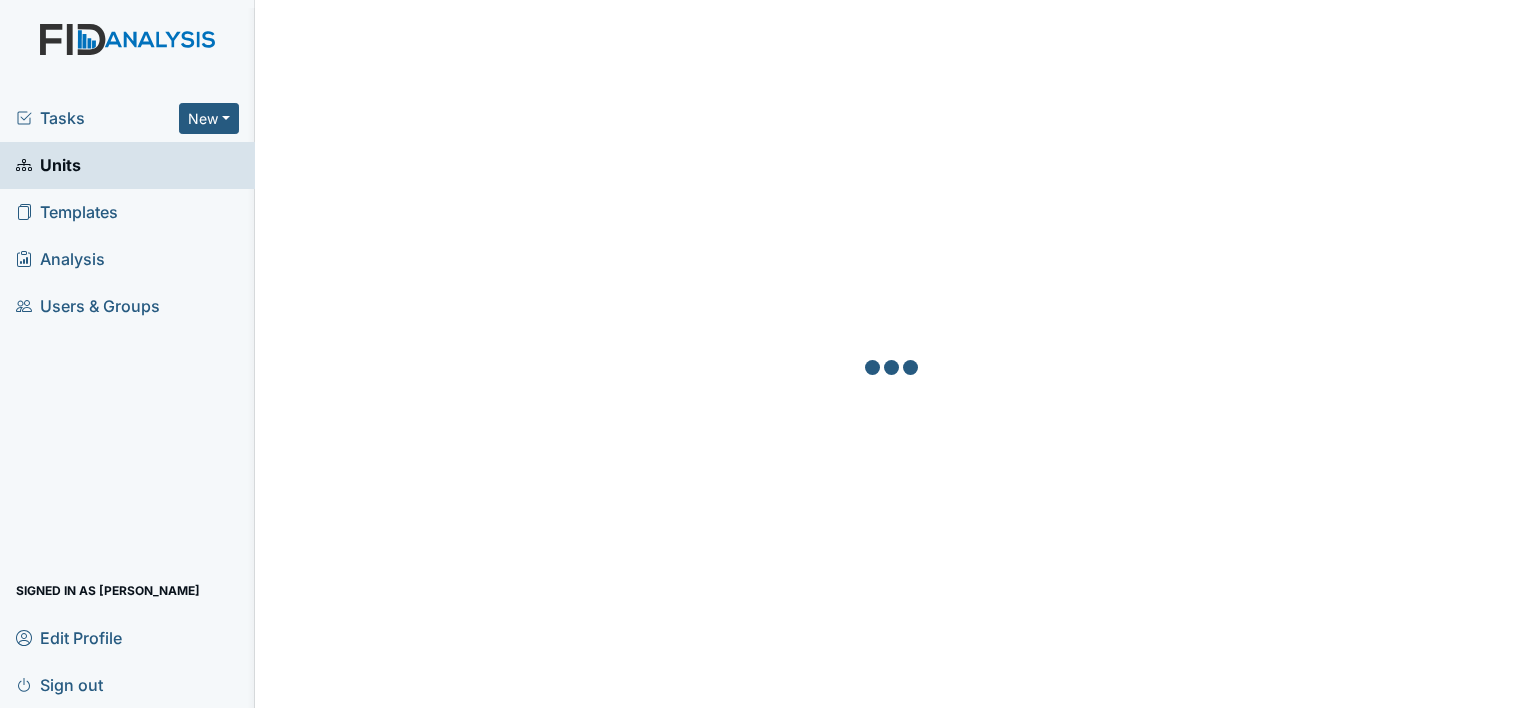 scroll, scrollTop: 0, scrollLeft: 0, axis: both 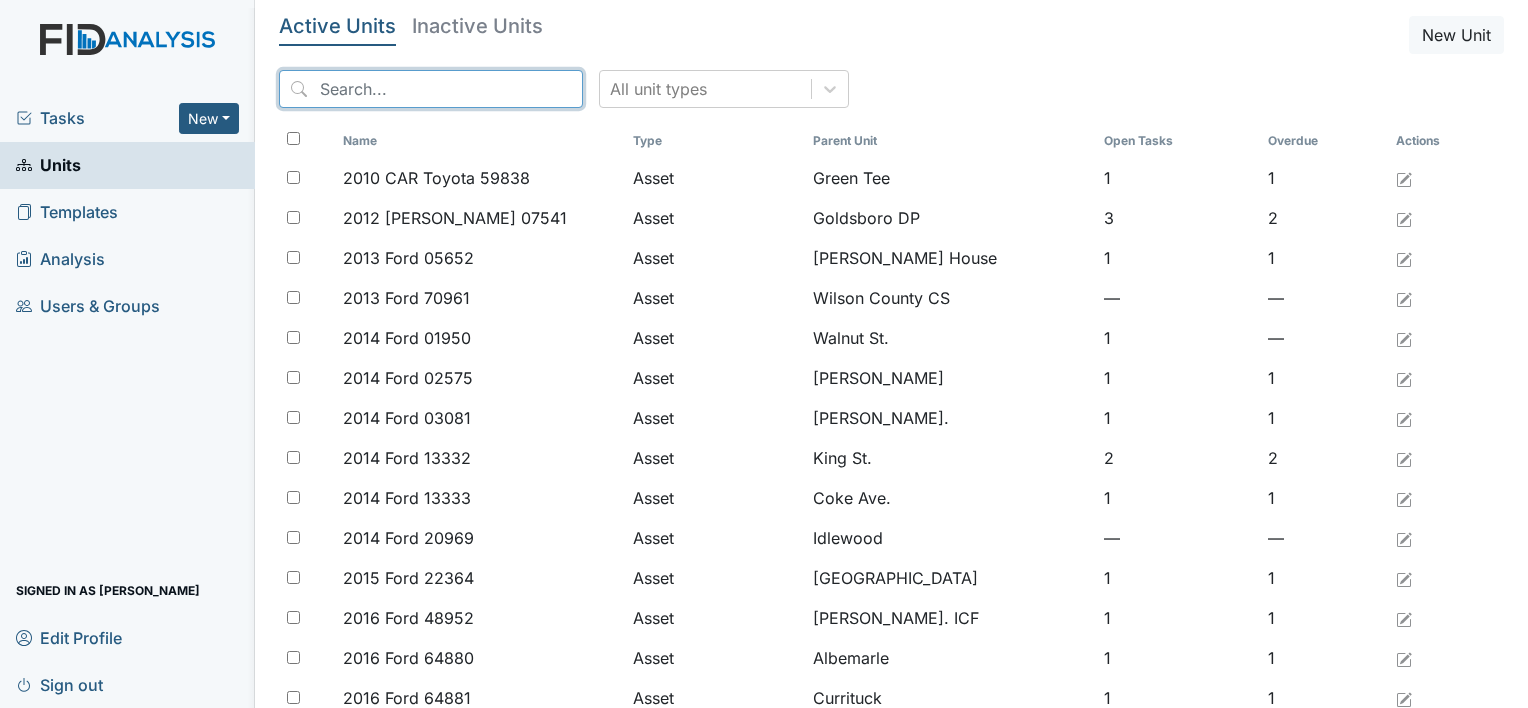 click at bounding box center [431, 89] 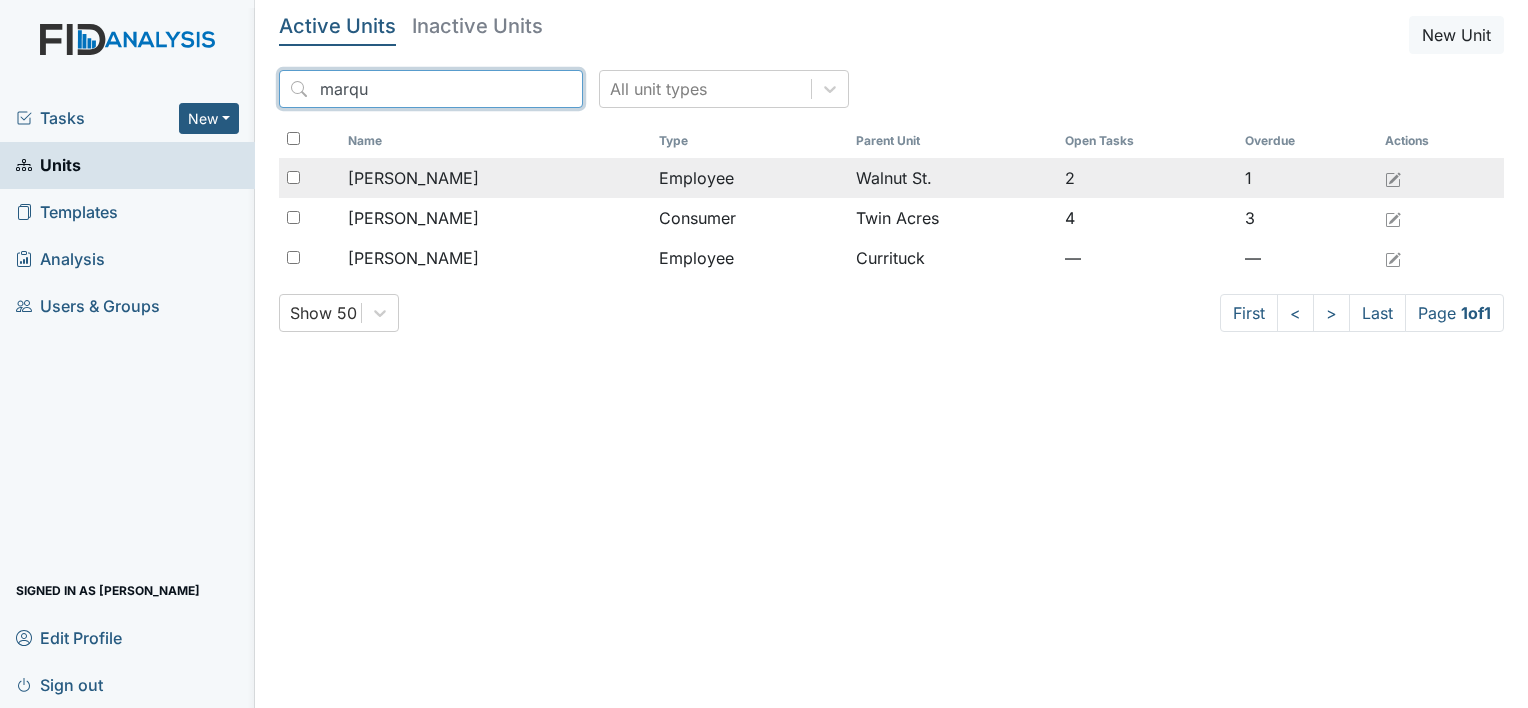type on "marqu" 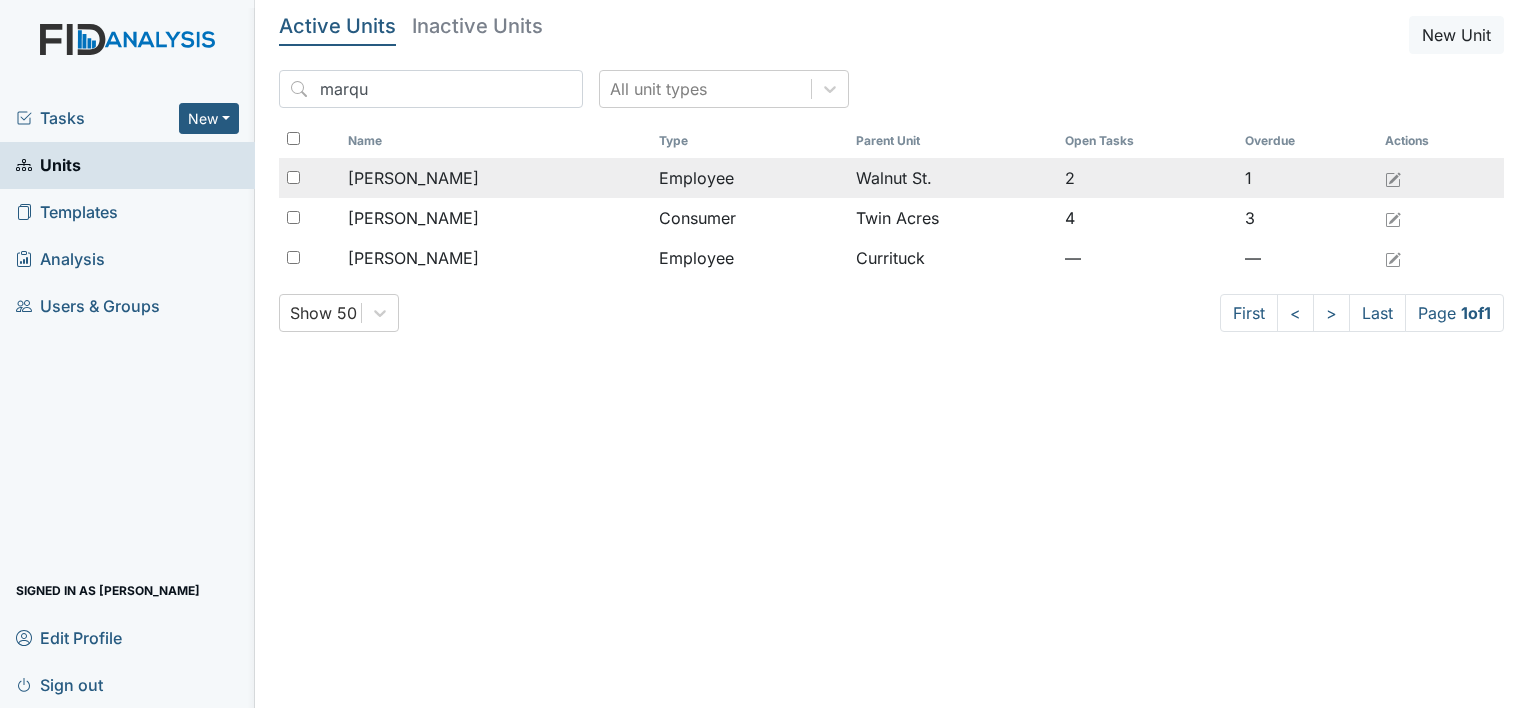 click on "[PERSON_NAME]" at bounding box center (413, 178) 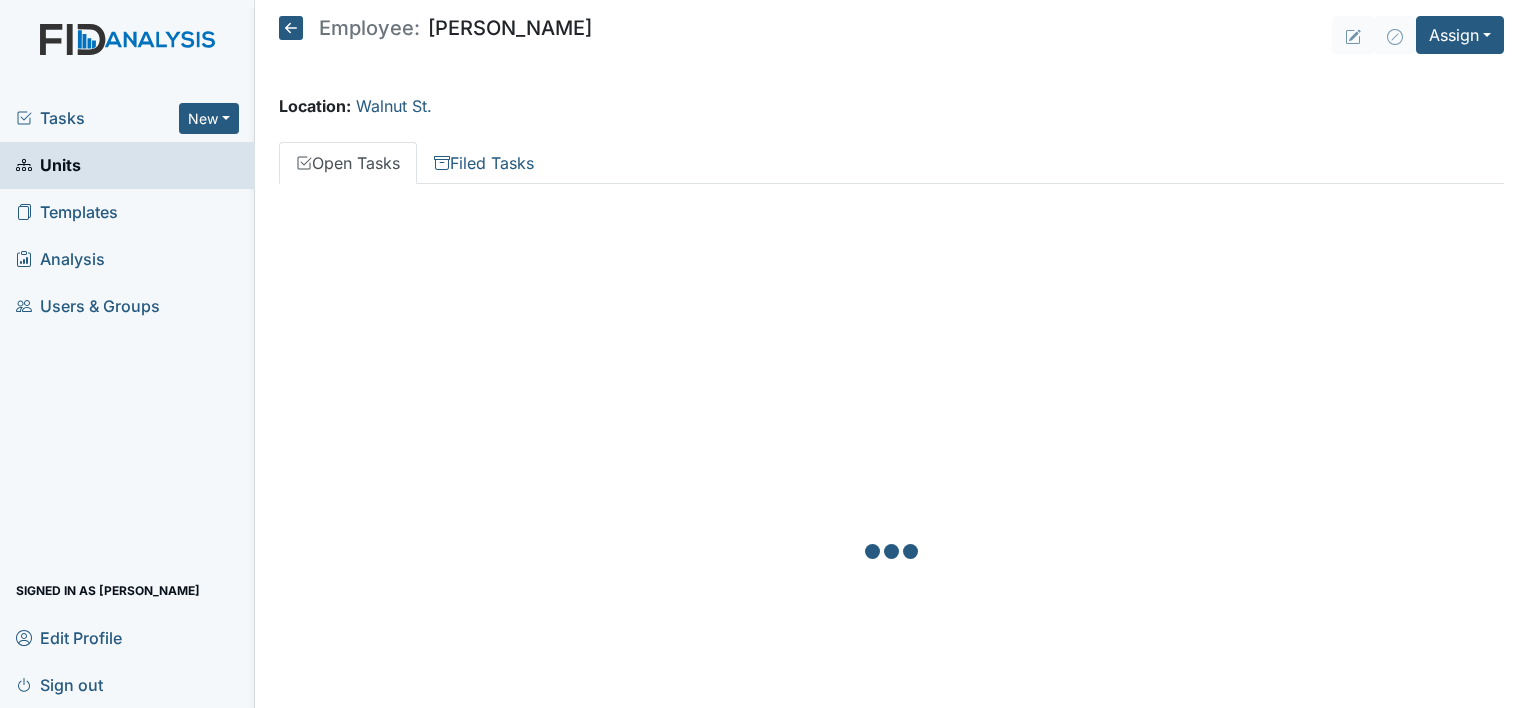 scroll, scrollTop: 0, scrollLeft: 0, axis: both 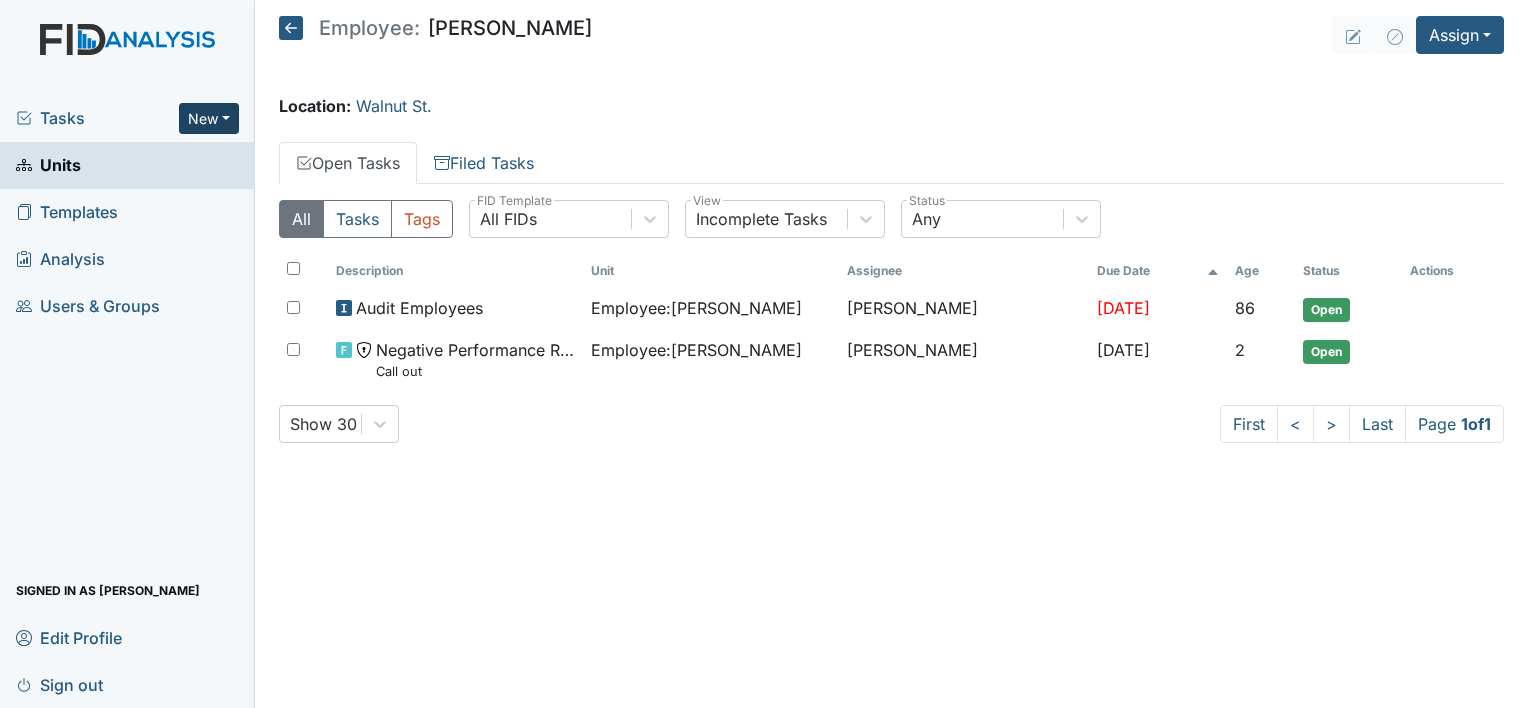 click on "New" at bounding box center (209, 118) 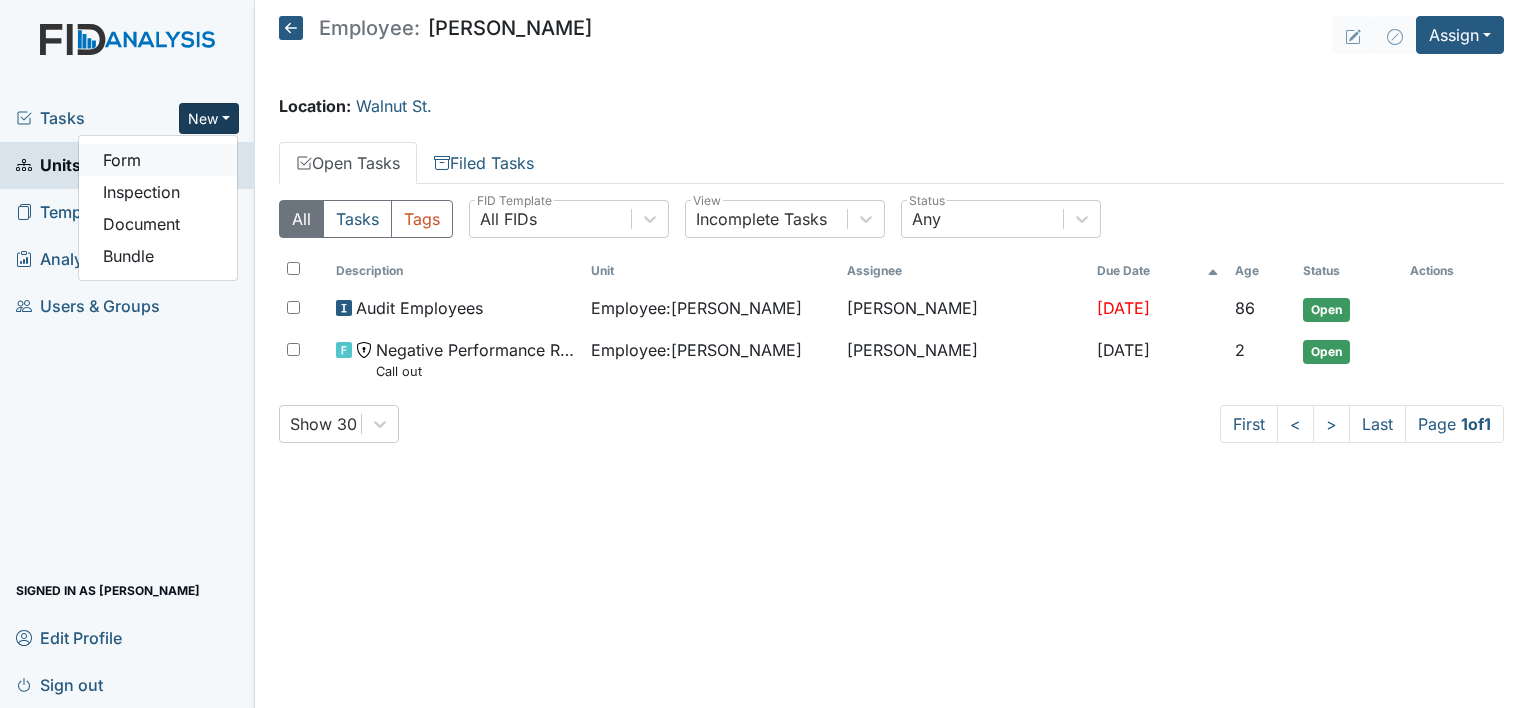click on "Form" at bounding box center (158, 160) 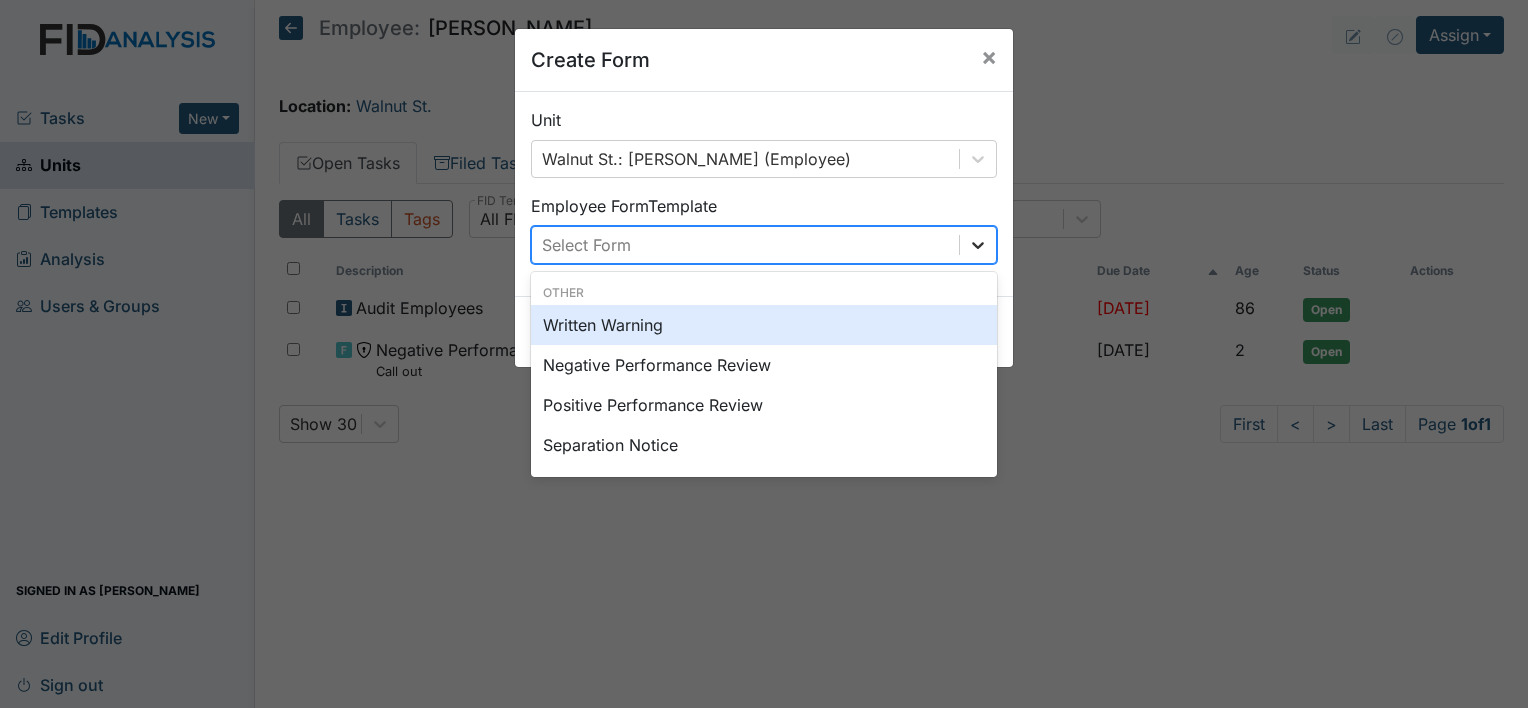 click 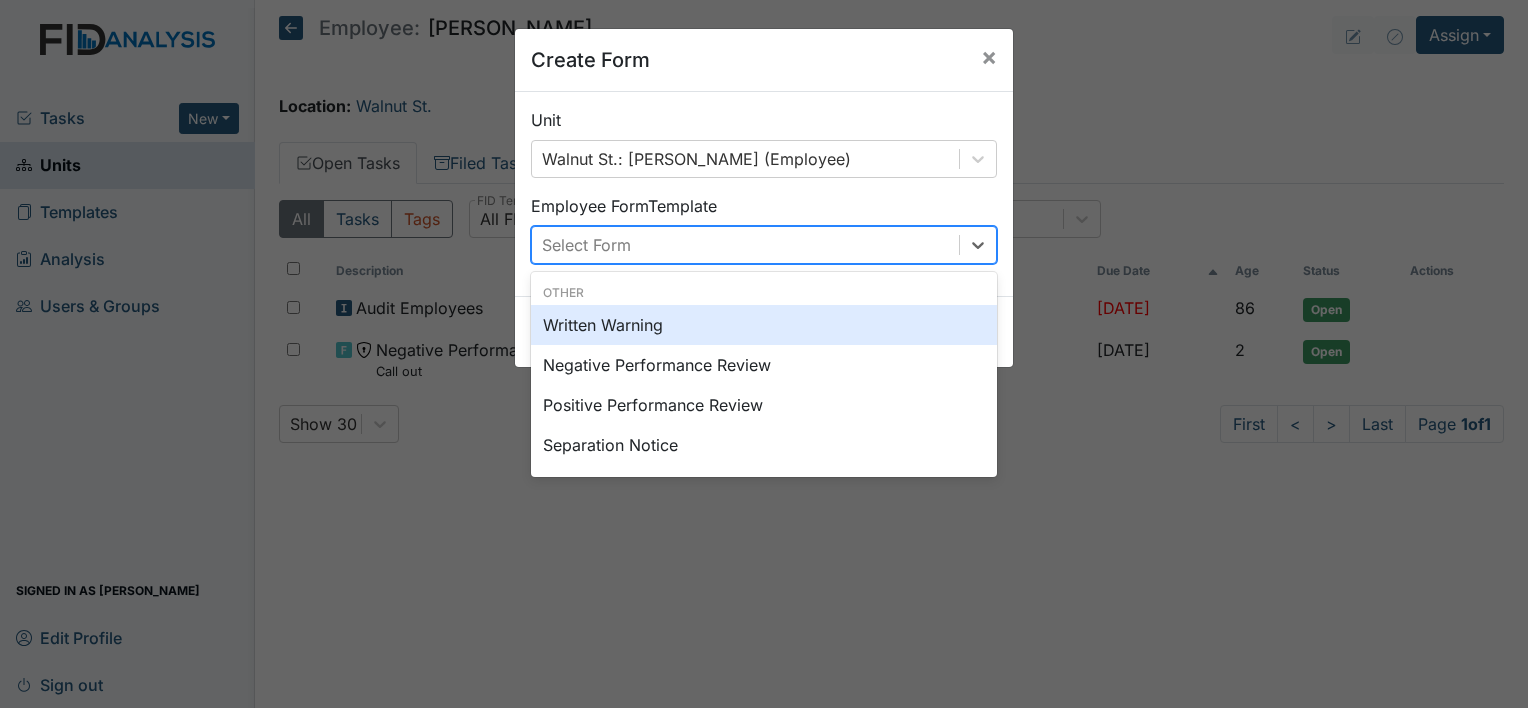 click on "Written Warning" at bounding box center [764, 325] 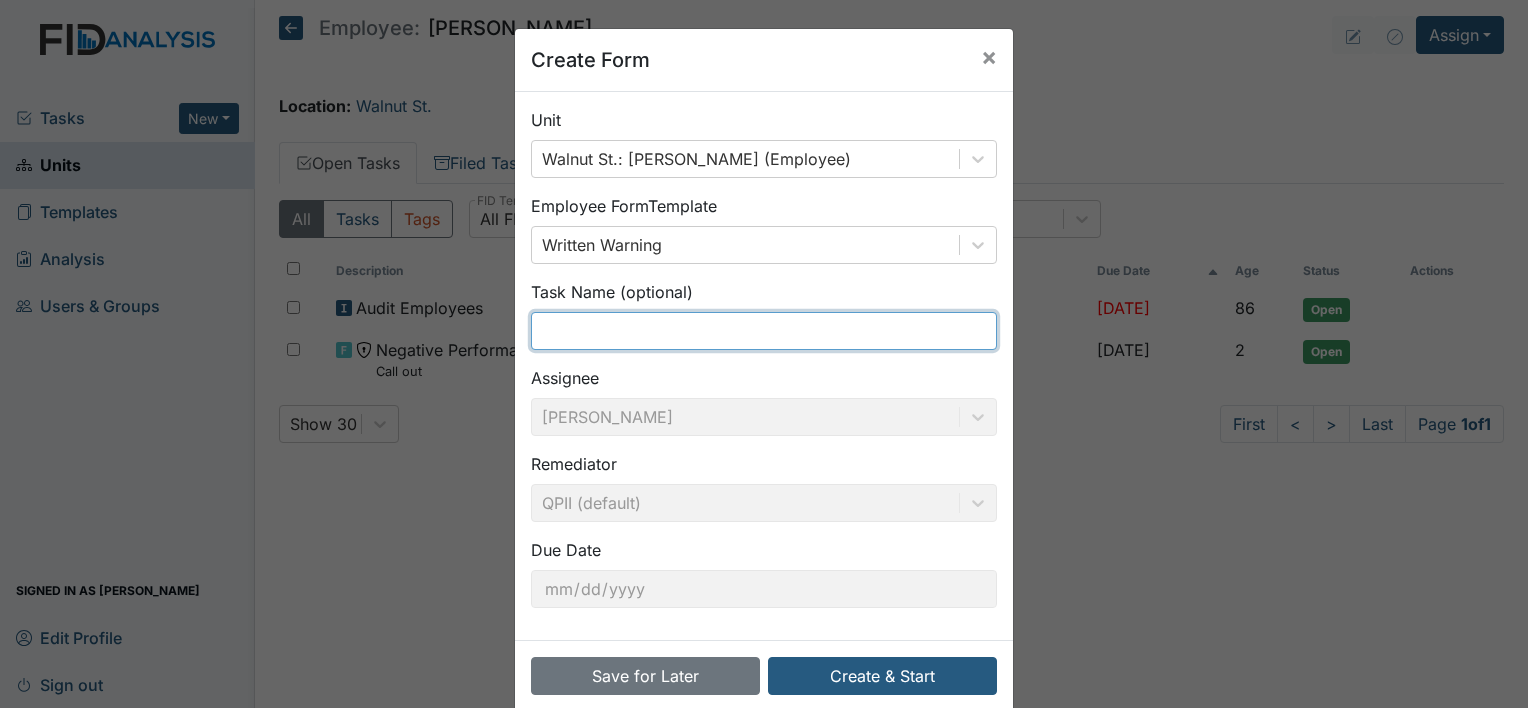 click at bounding box center [764, 331] 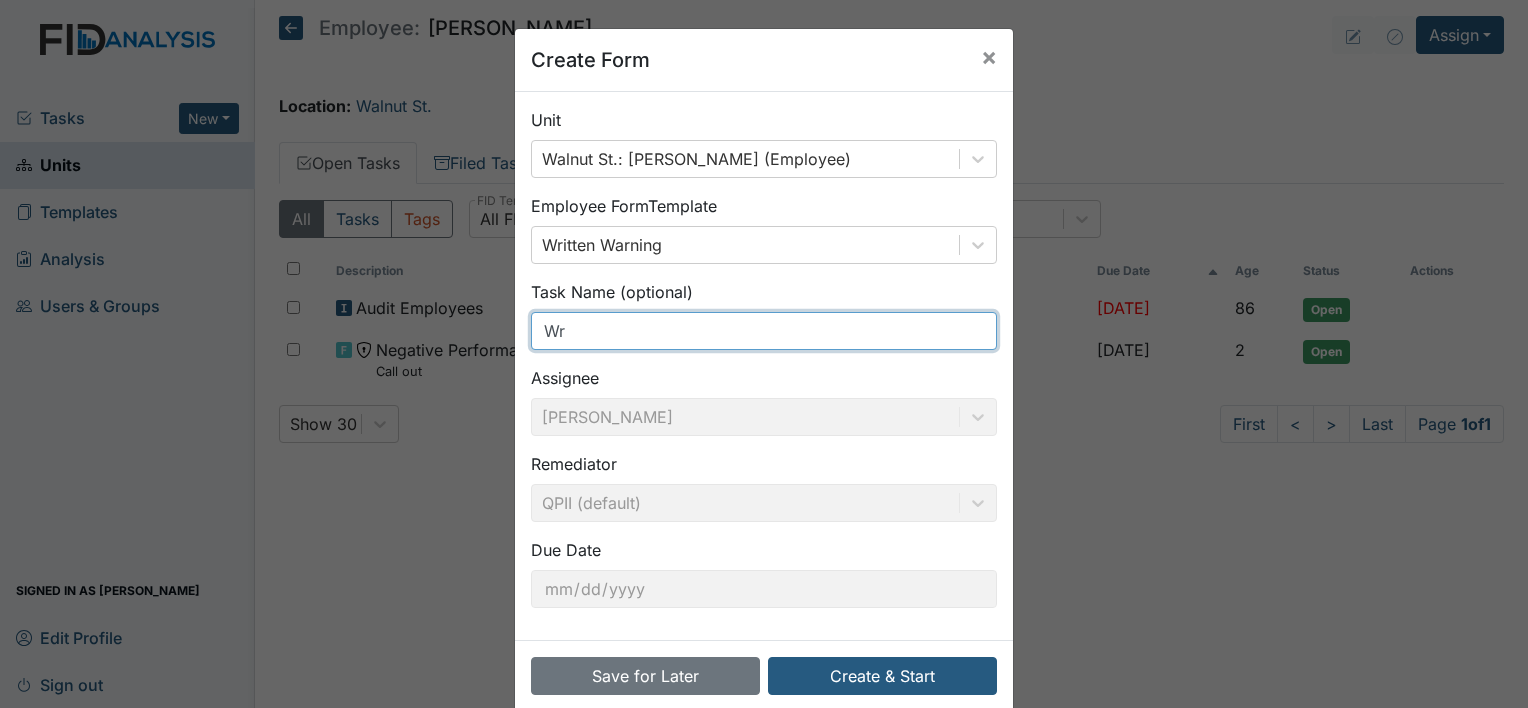 type on "W" 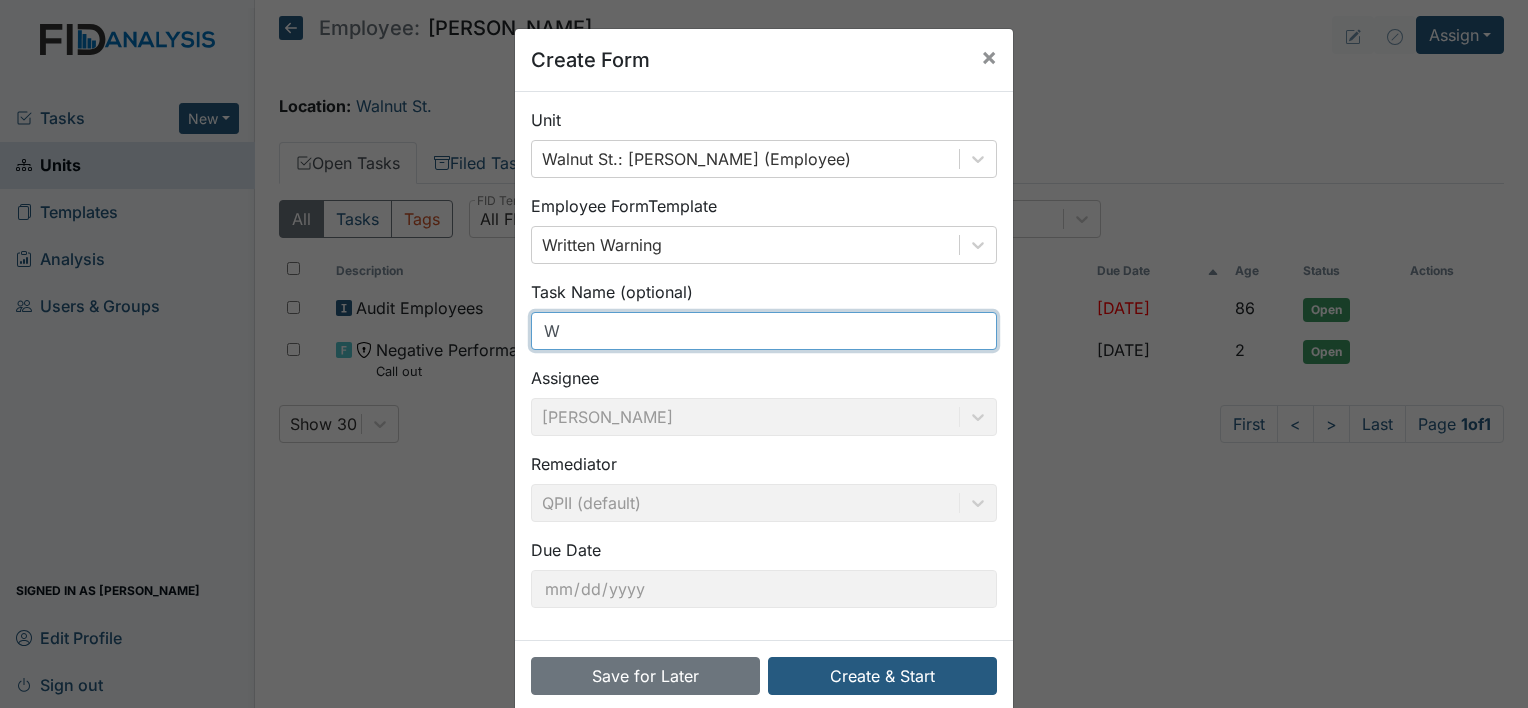 type 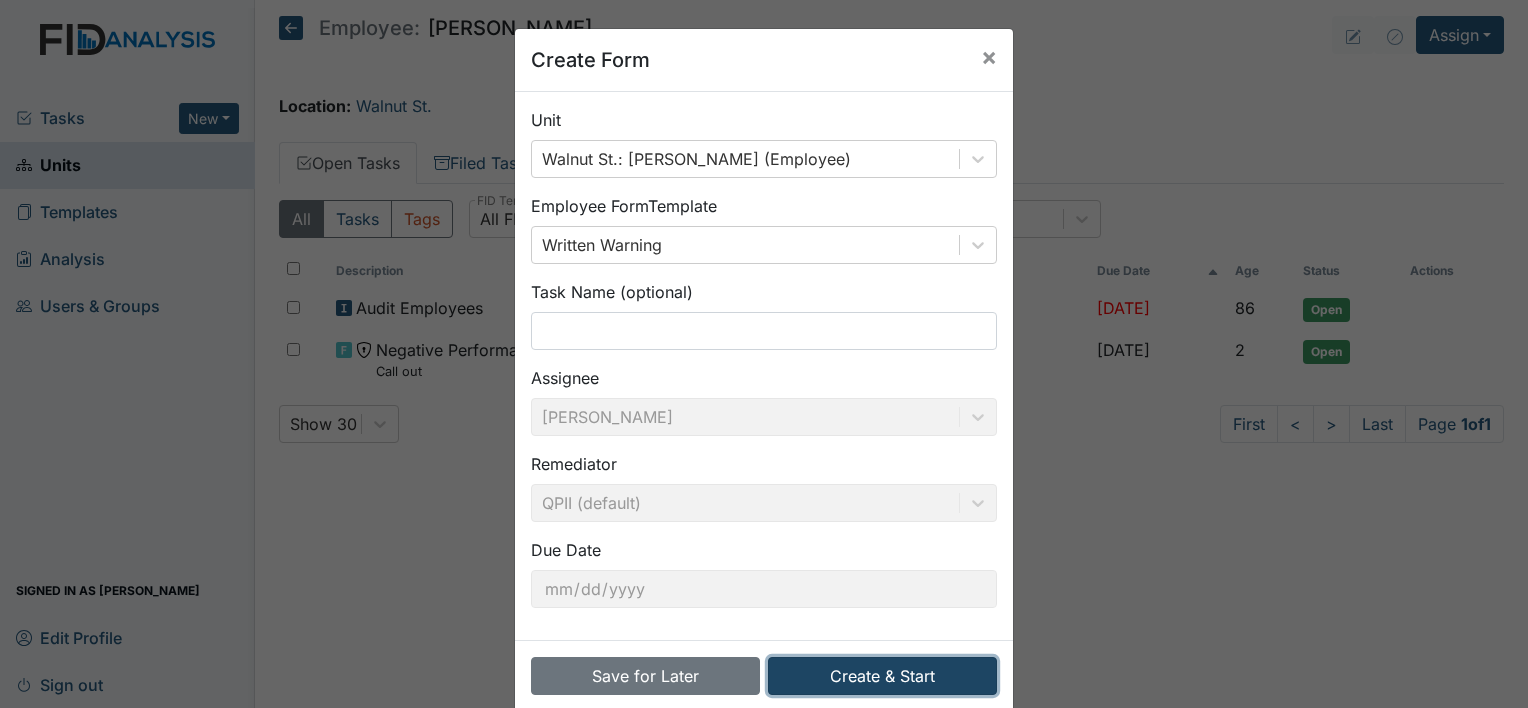 click on "Create & Start" at bounding box center (882, 676) 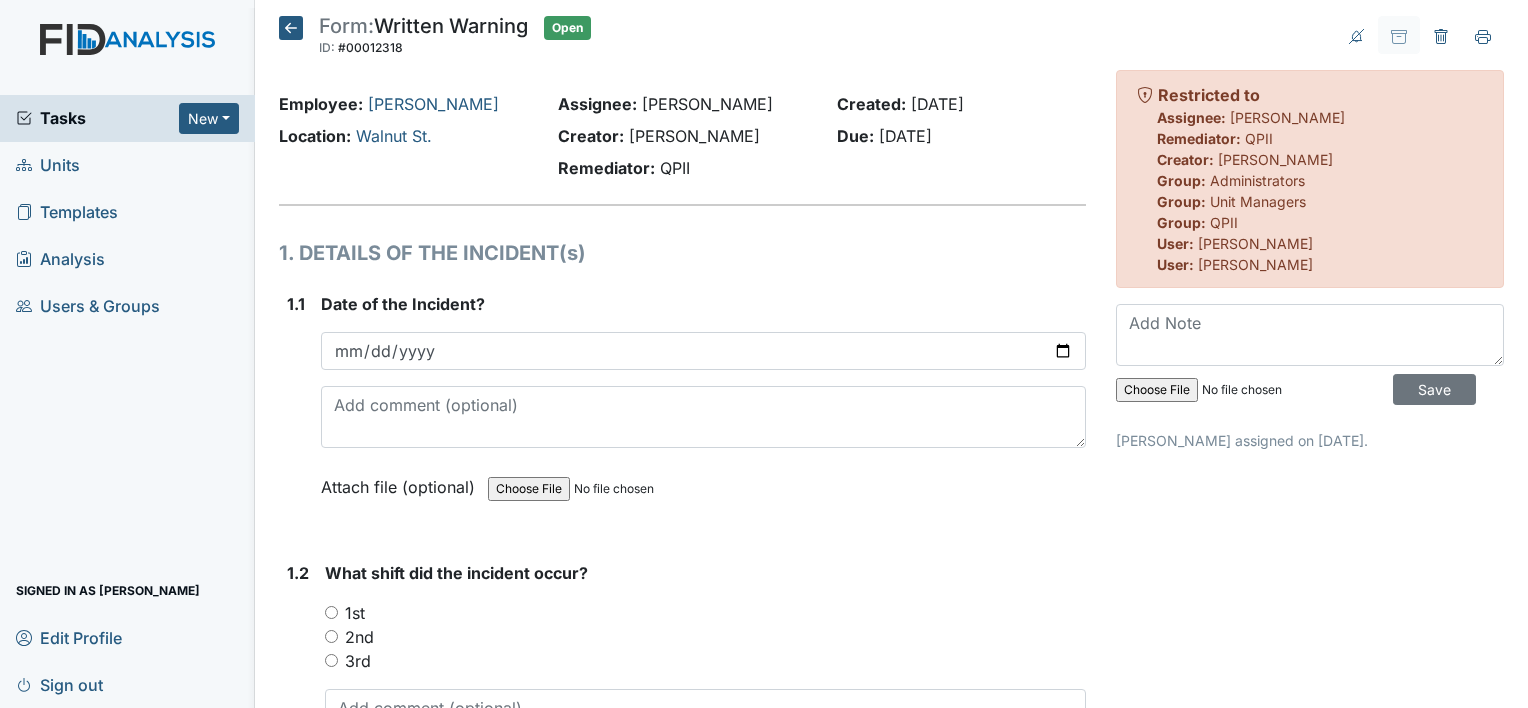 scroll, scrollTop: 0, scrollLeft: 0, axis: both 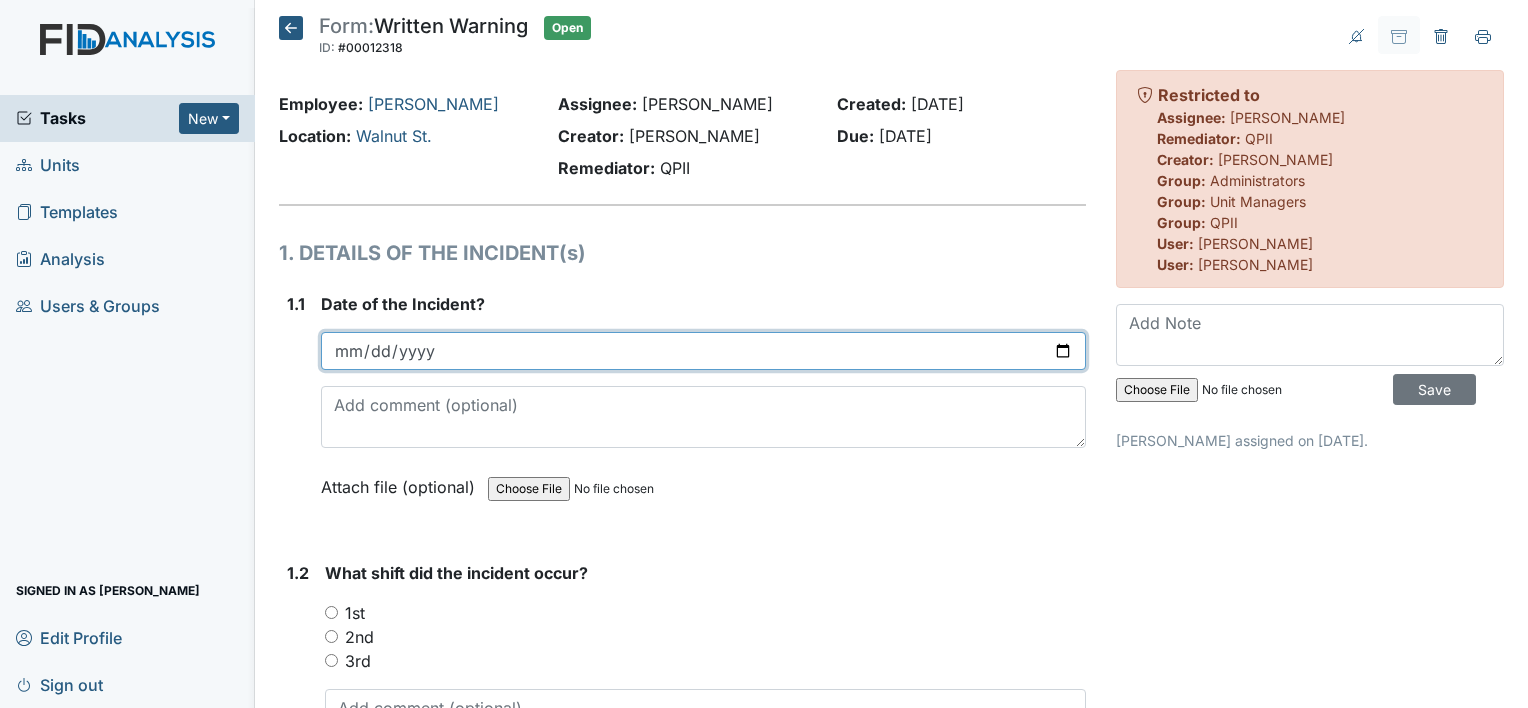 click at bounding box center (703, 351) 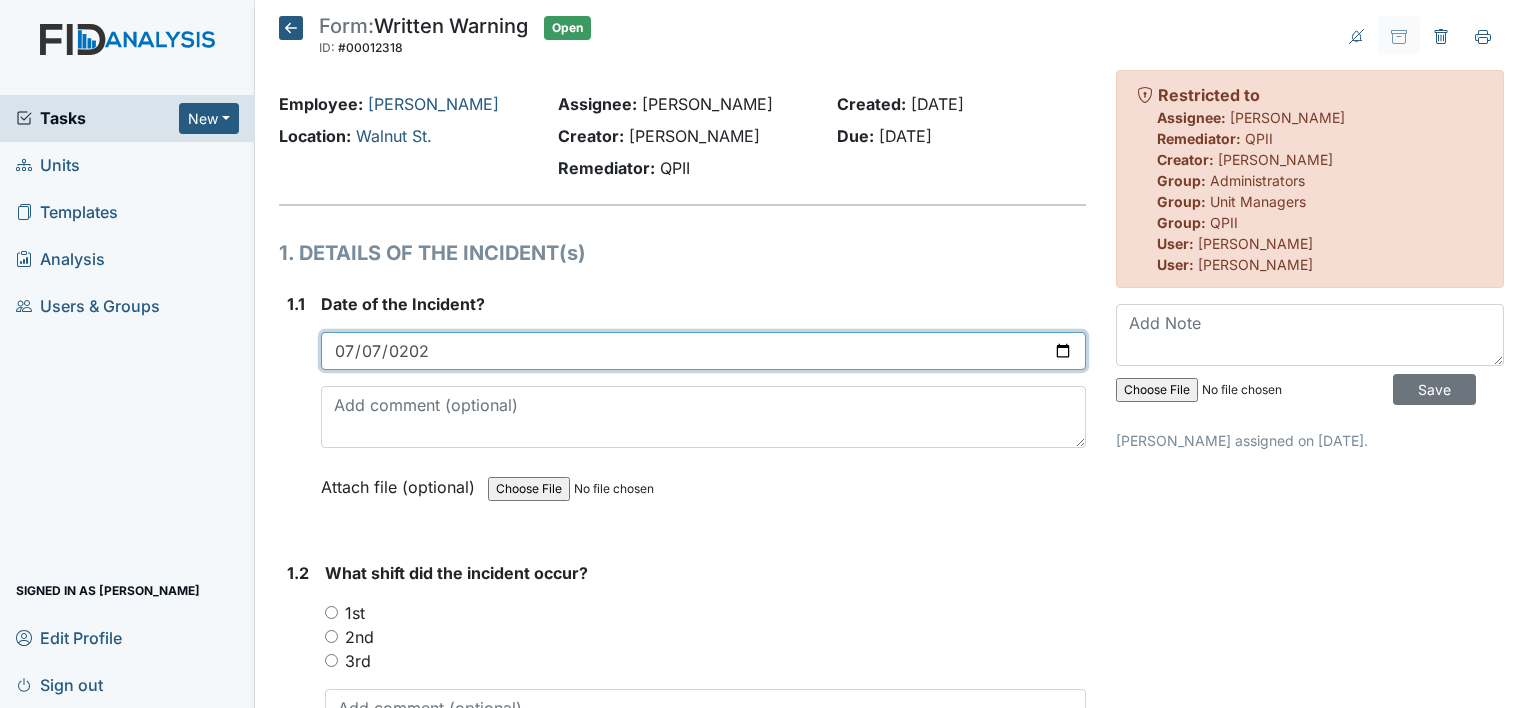 type on "2025-07-07" 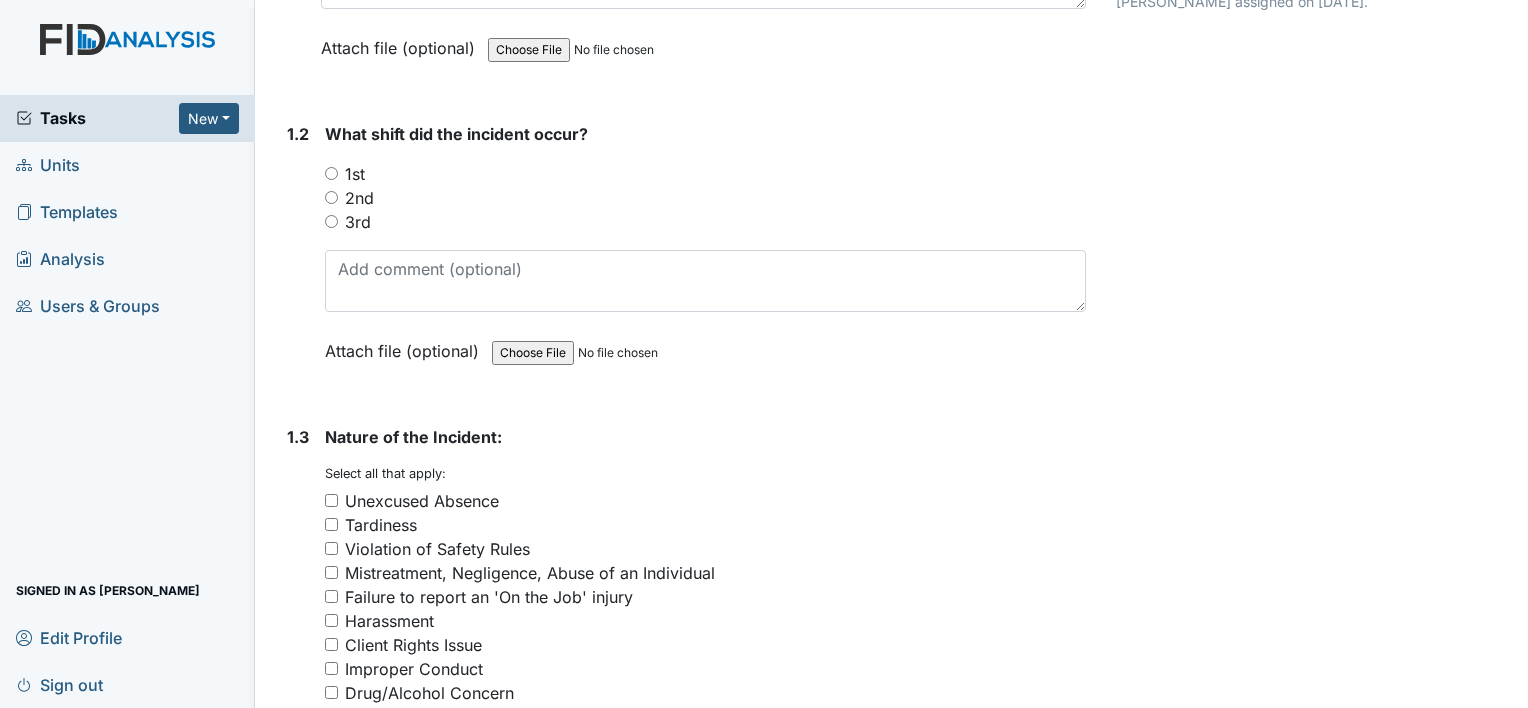 scroll, scrollTop: 428, scrollLeft: 0, axis: vertical 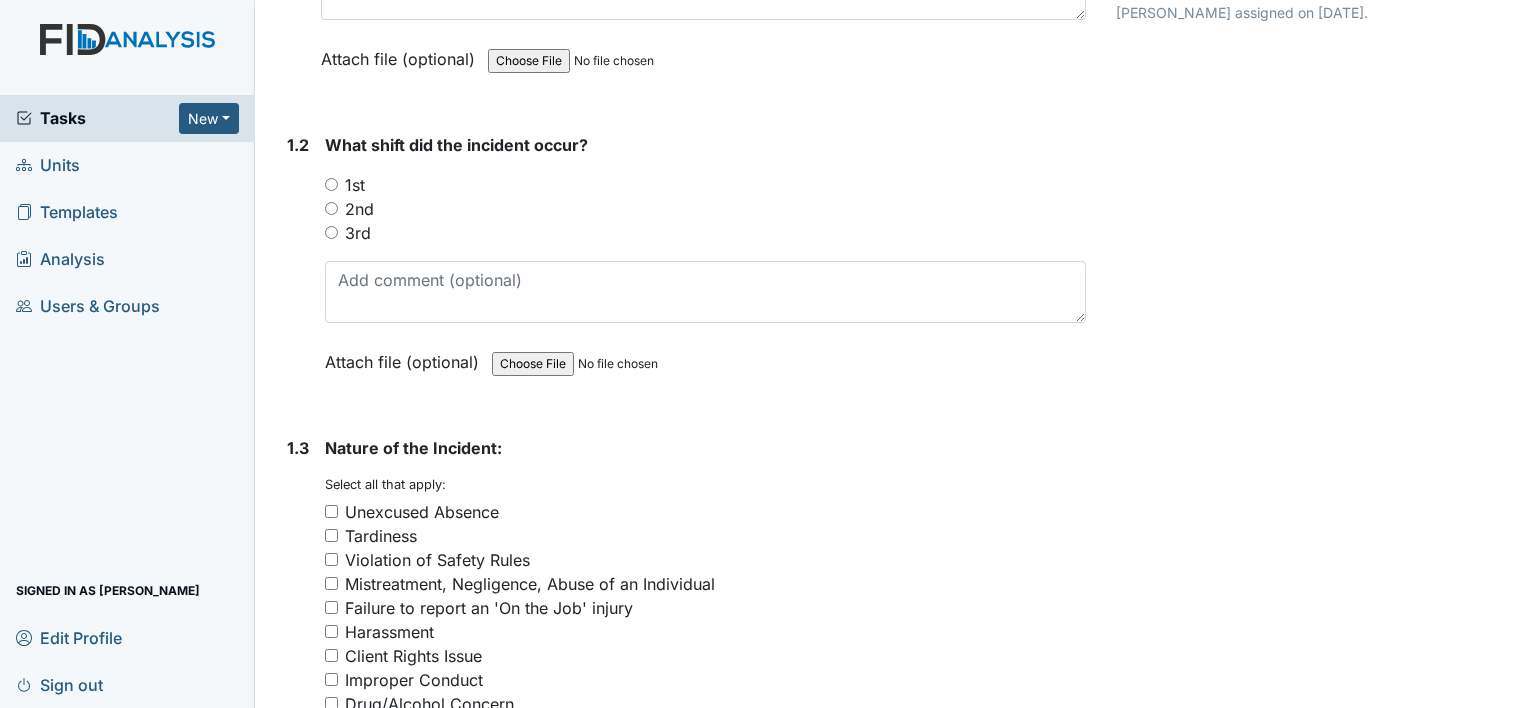 click on "1st" at bounding box center [331, 184] 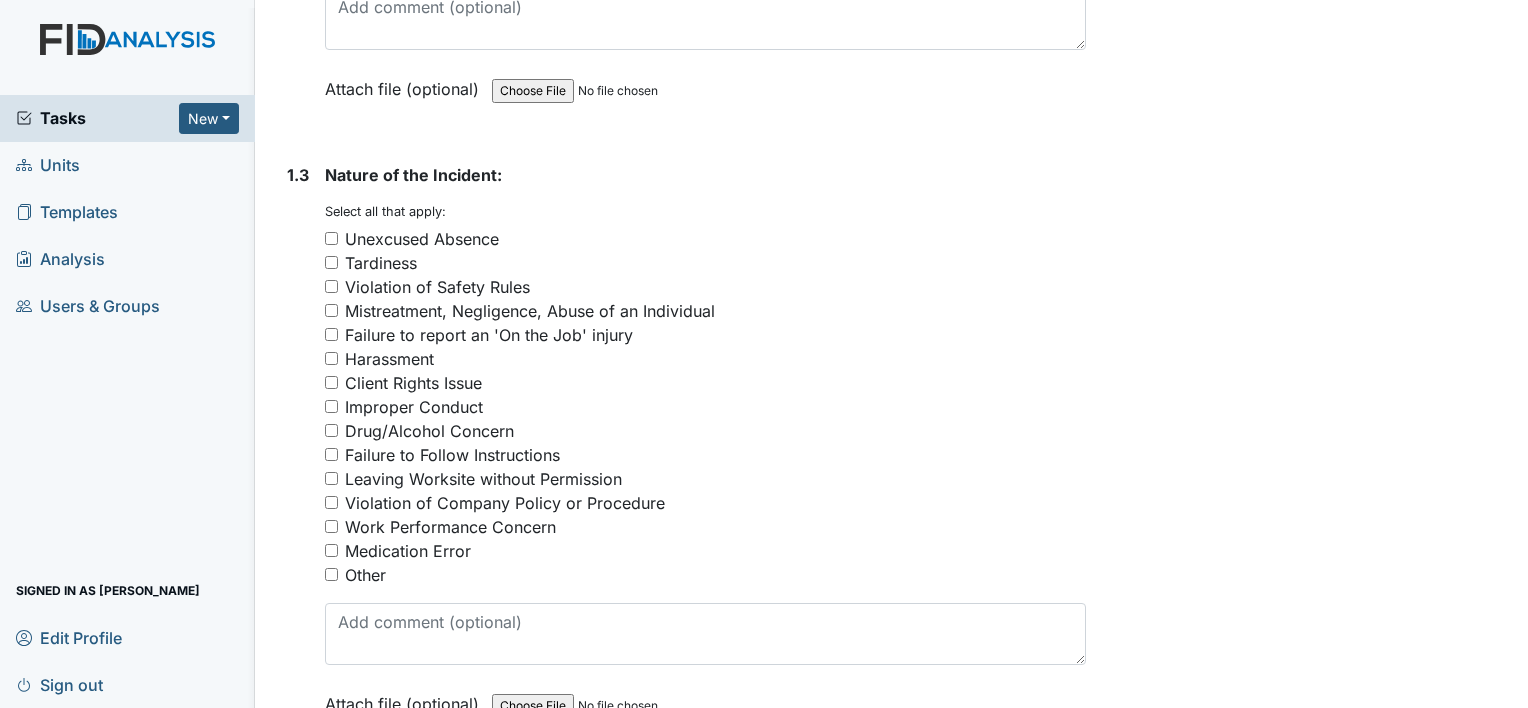 scroll, scrollTop: 752, scrollLeft: 0, axis: vertical 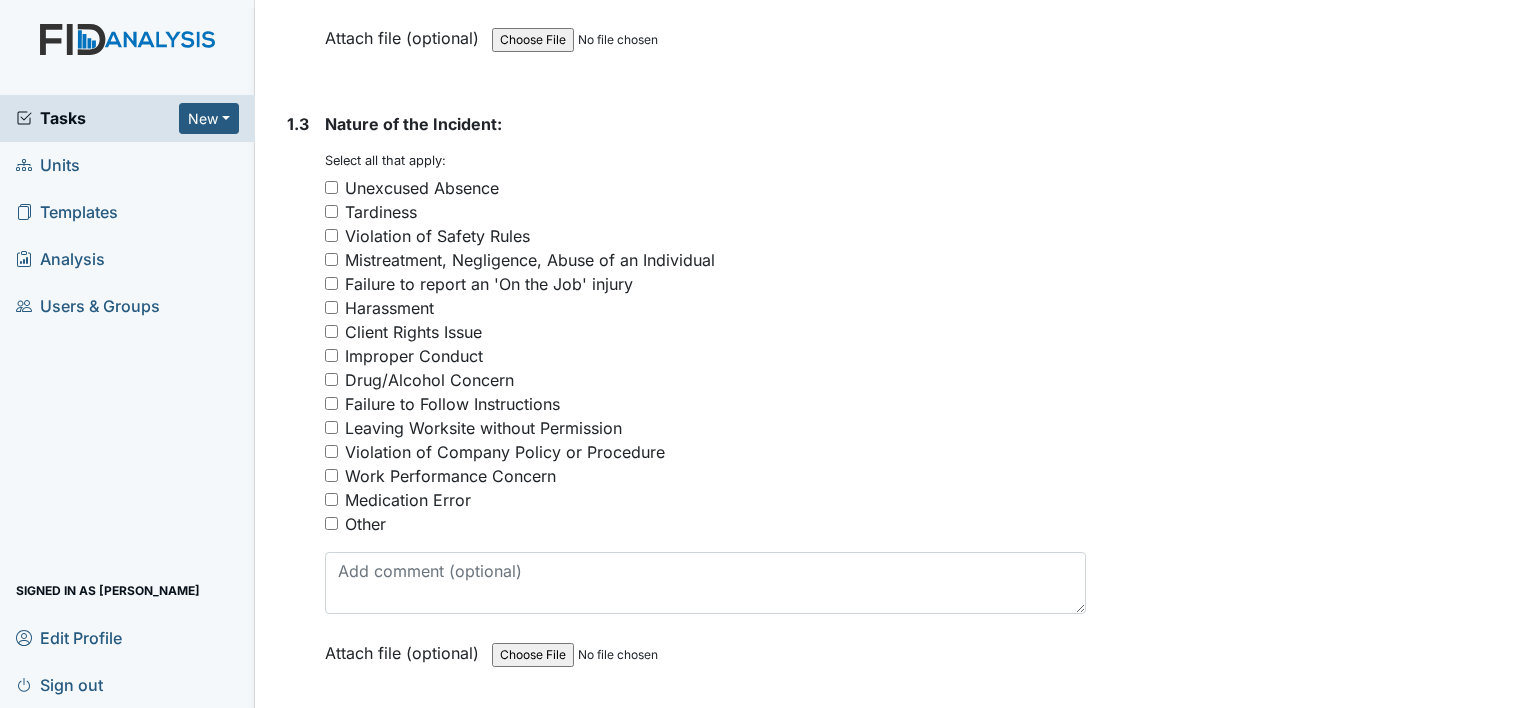 click on "Failure to Follow Instructions" at bounding box center (331, 403) 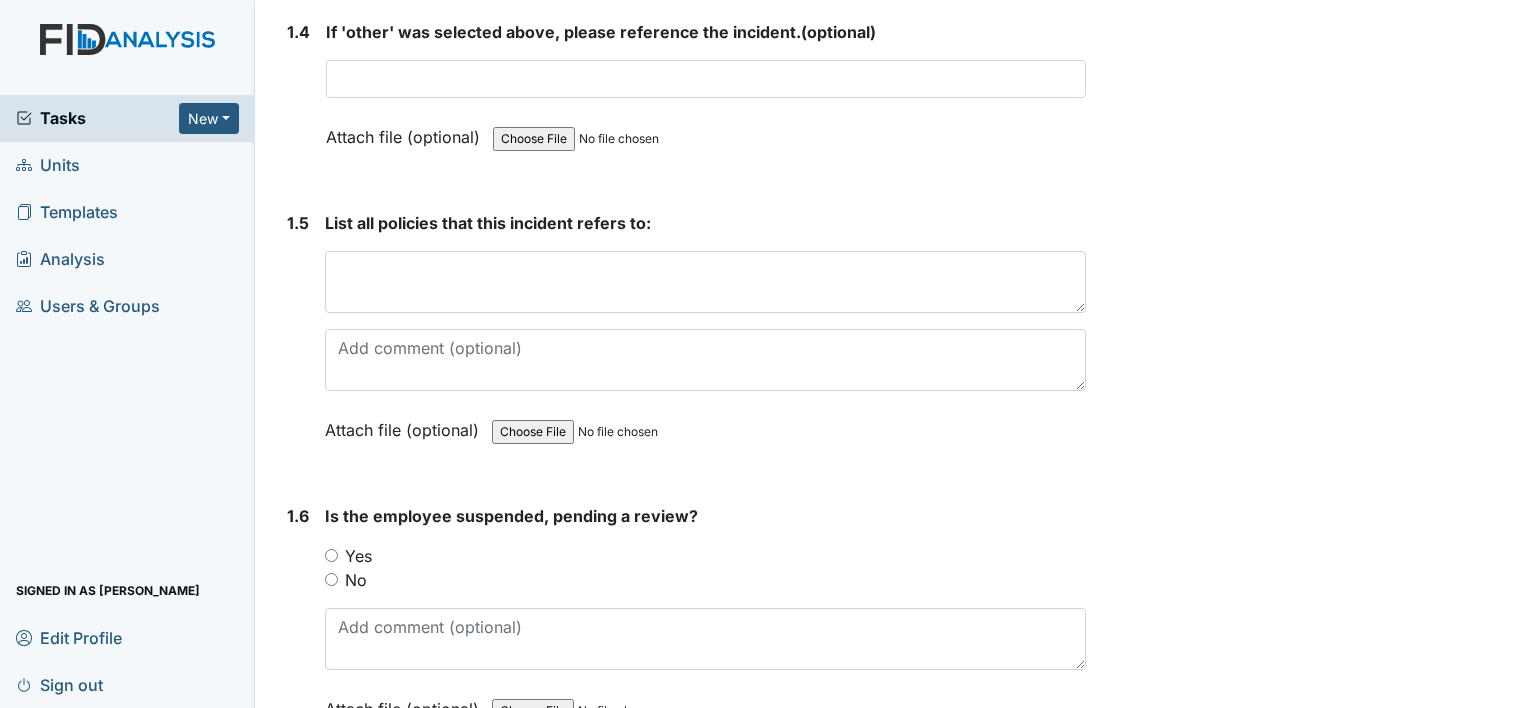 scroll, scrollTop: 1464, scrollLeft: 0, axis: vertical 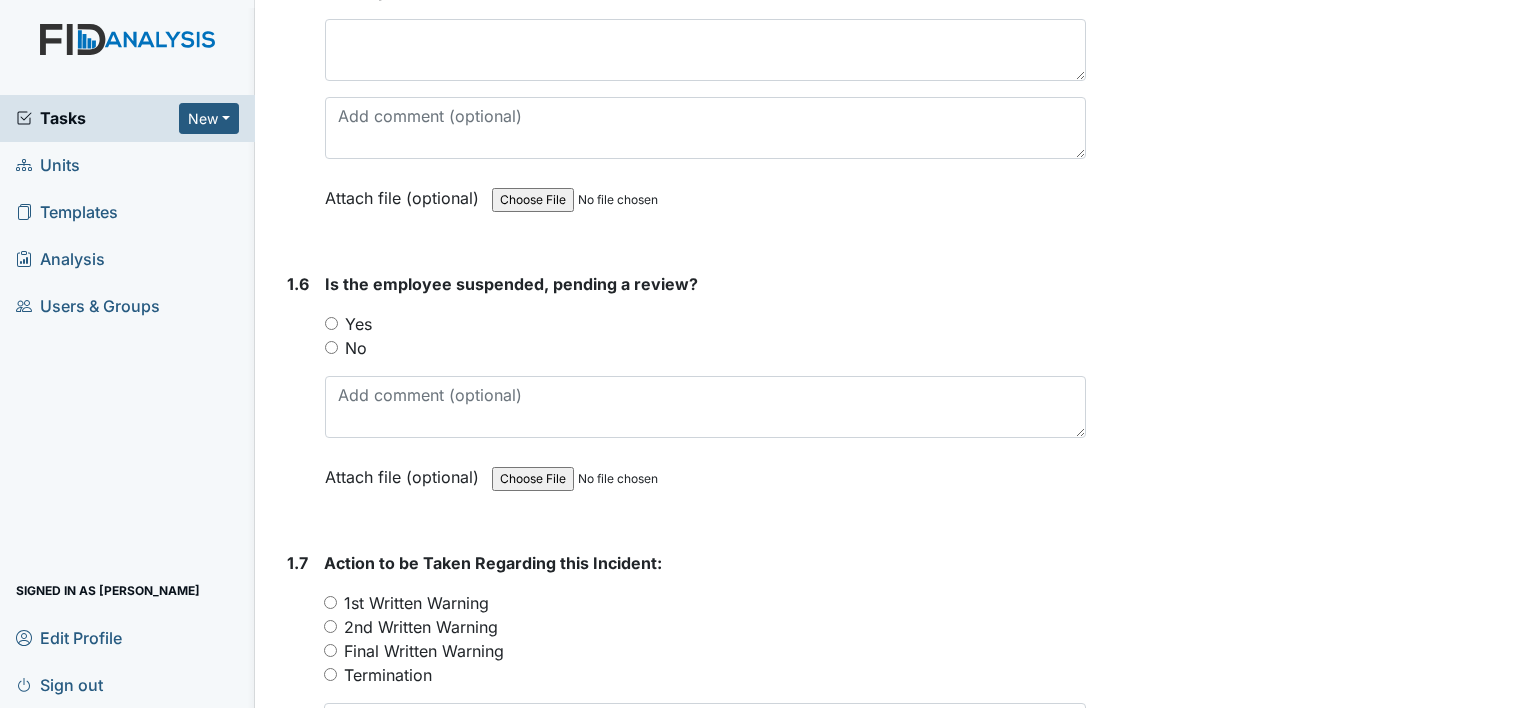 click on "No" at bounding box center [331, 347] 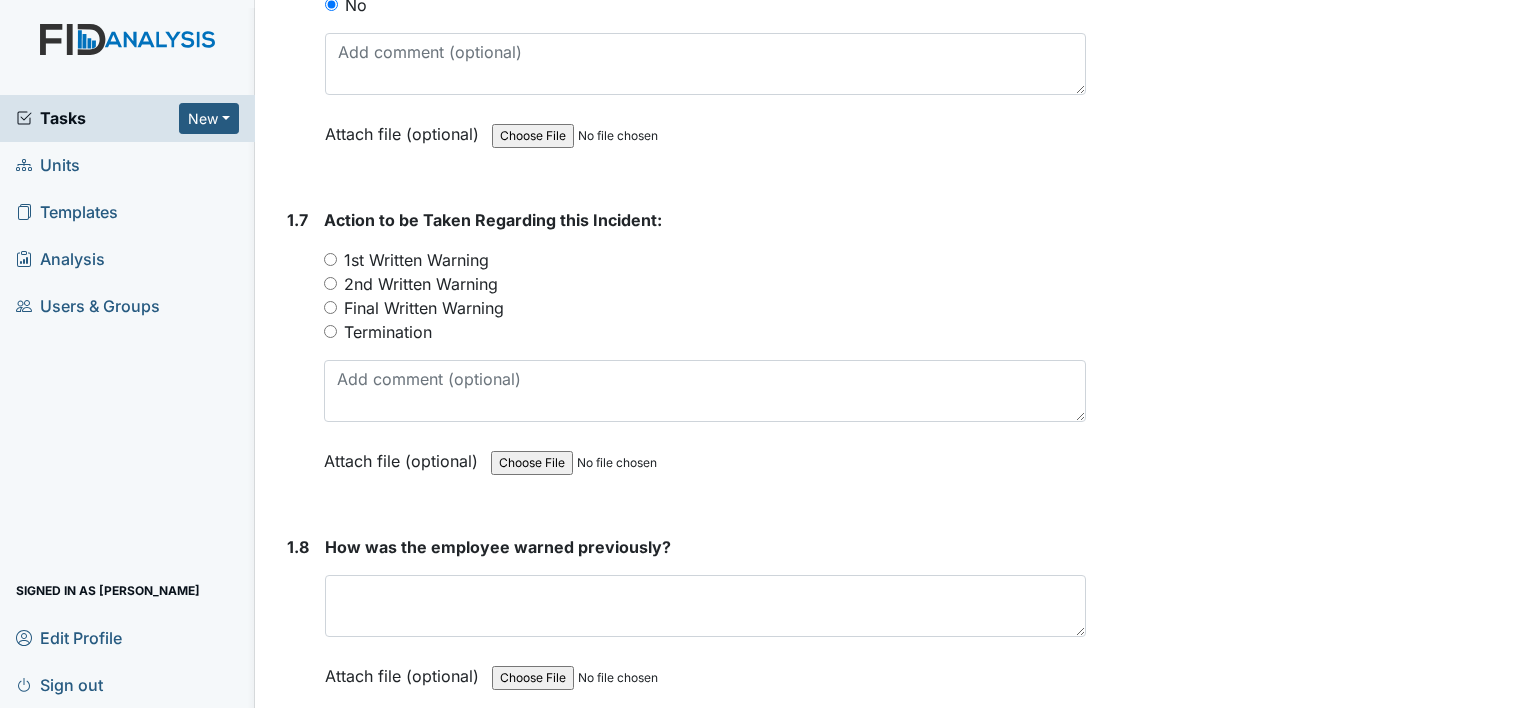 scroll, scrollTop: 2059, scrollLeft: 0, axis: vertical 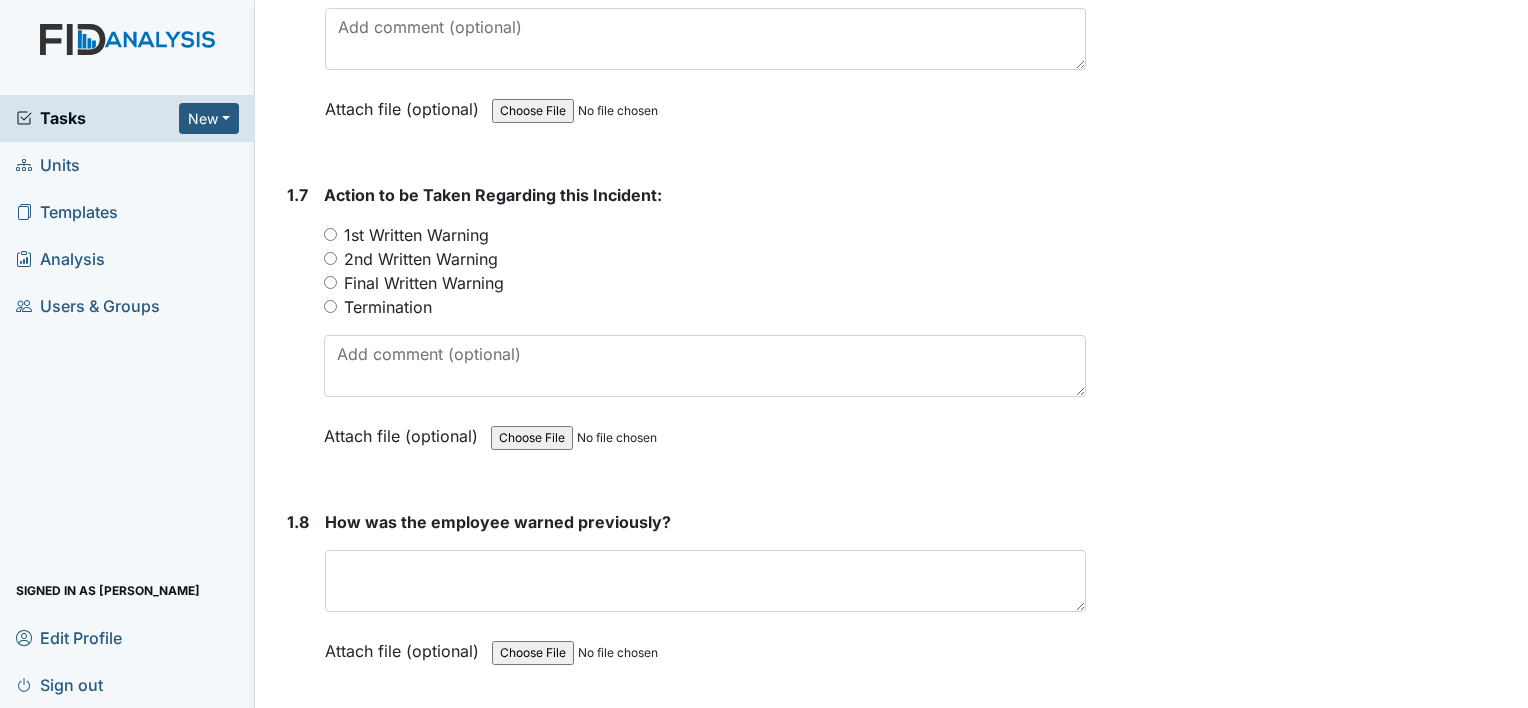 click on "1st Written Warning" at bounding box center (330, 234) 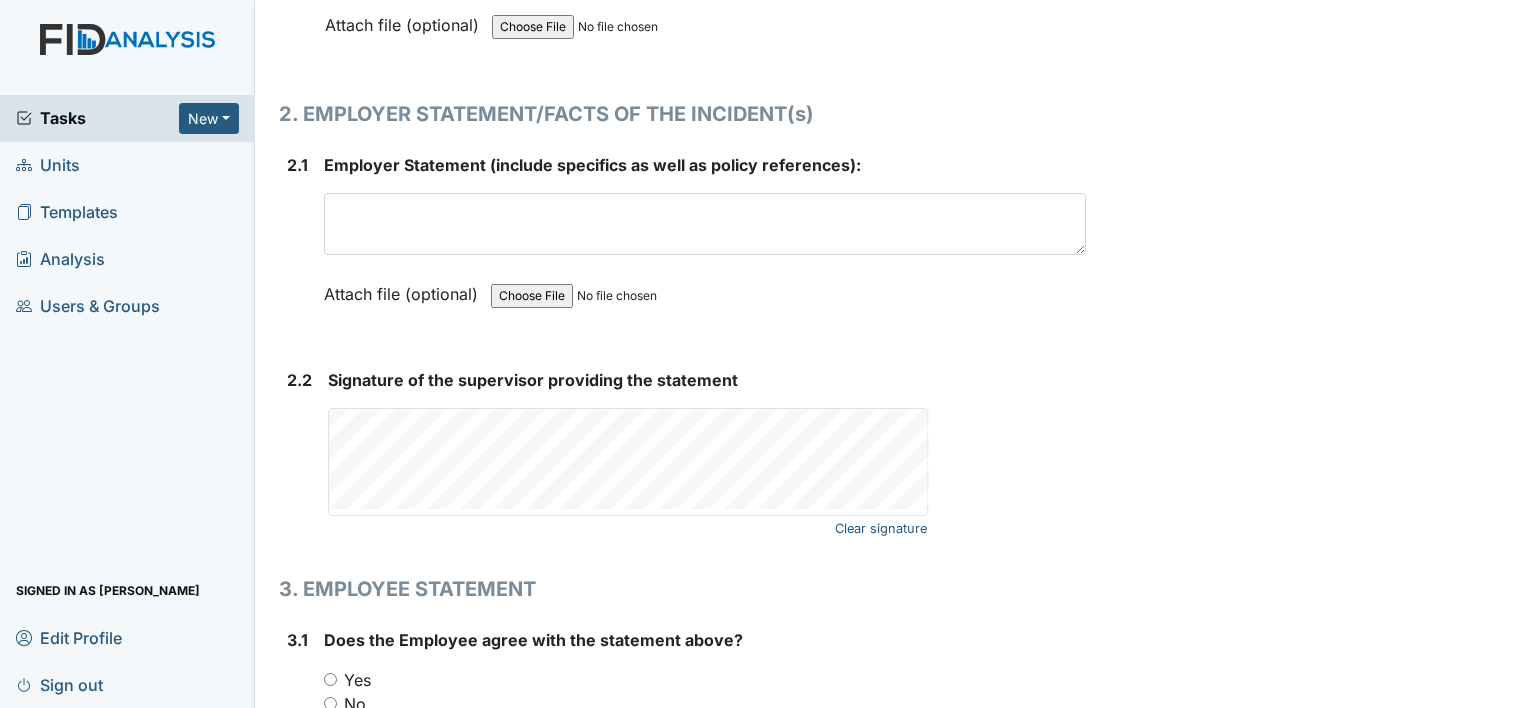 scroll, scrollTop: 2690, scrollLeft: 0, axis: vertical 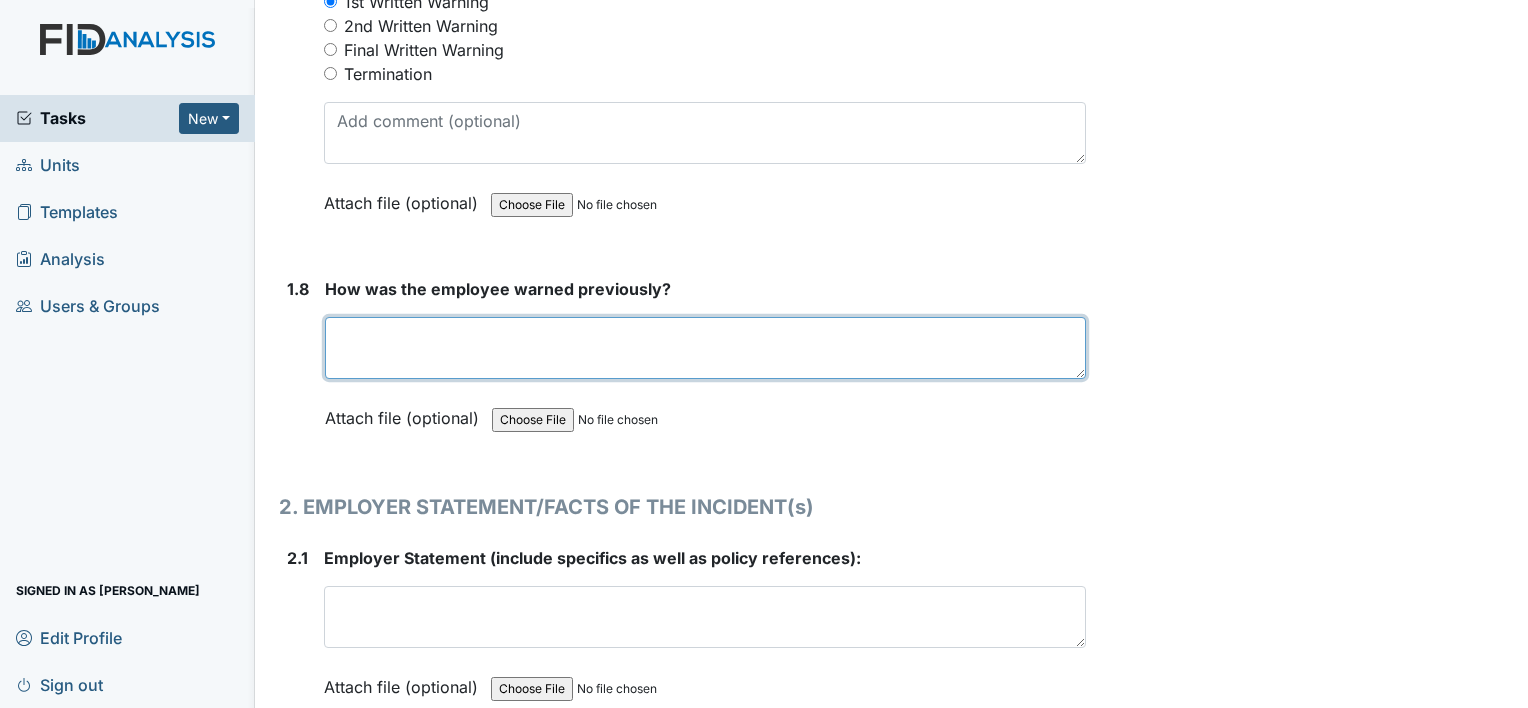 click at bounding box center [705, 348] 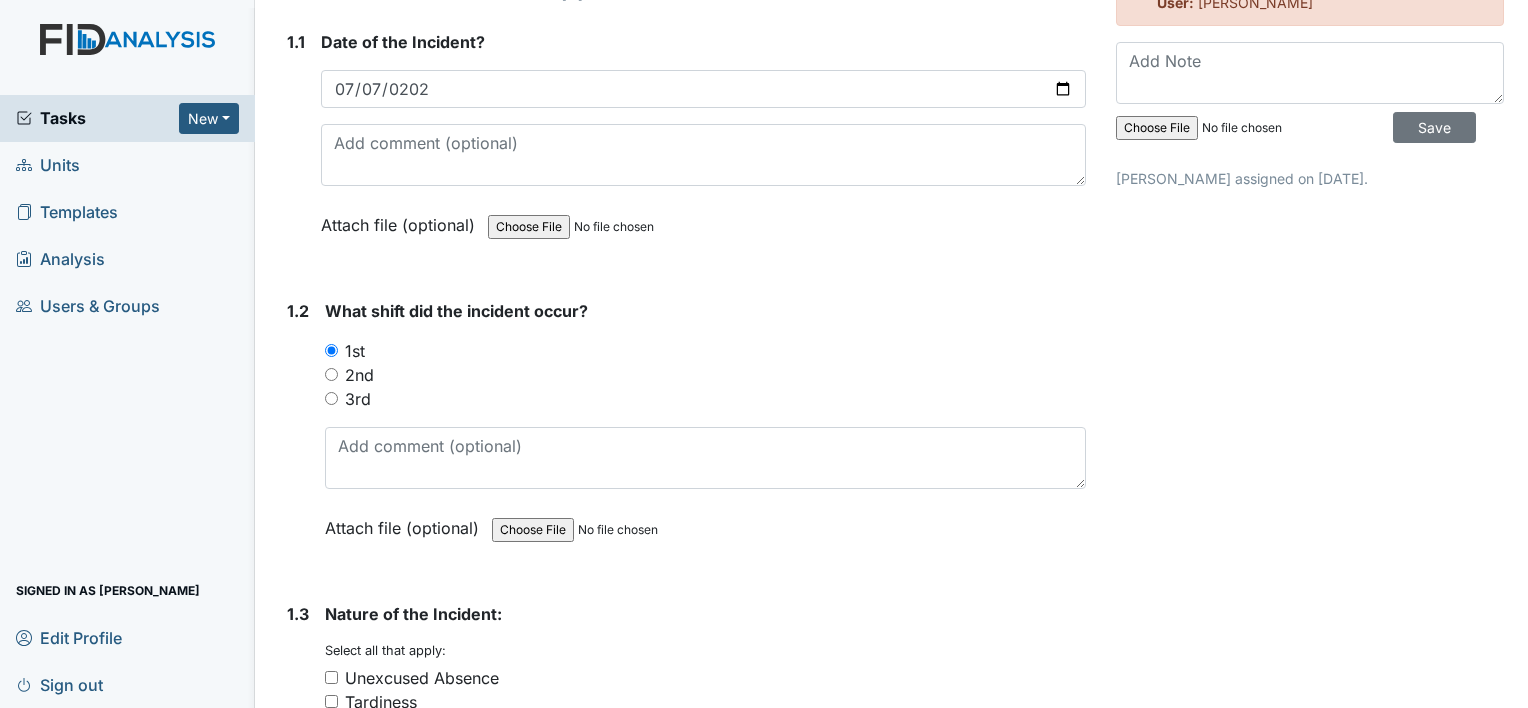 scroll, scrollTop: 272, scrollLeft: 0, axis: vertical 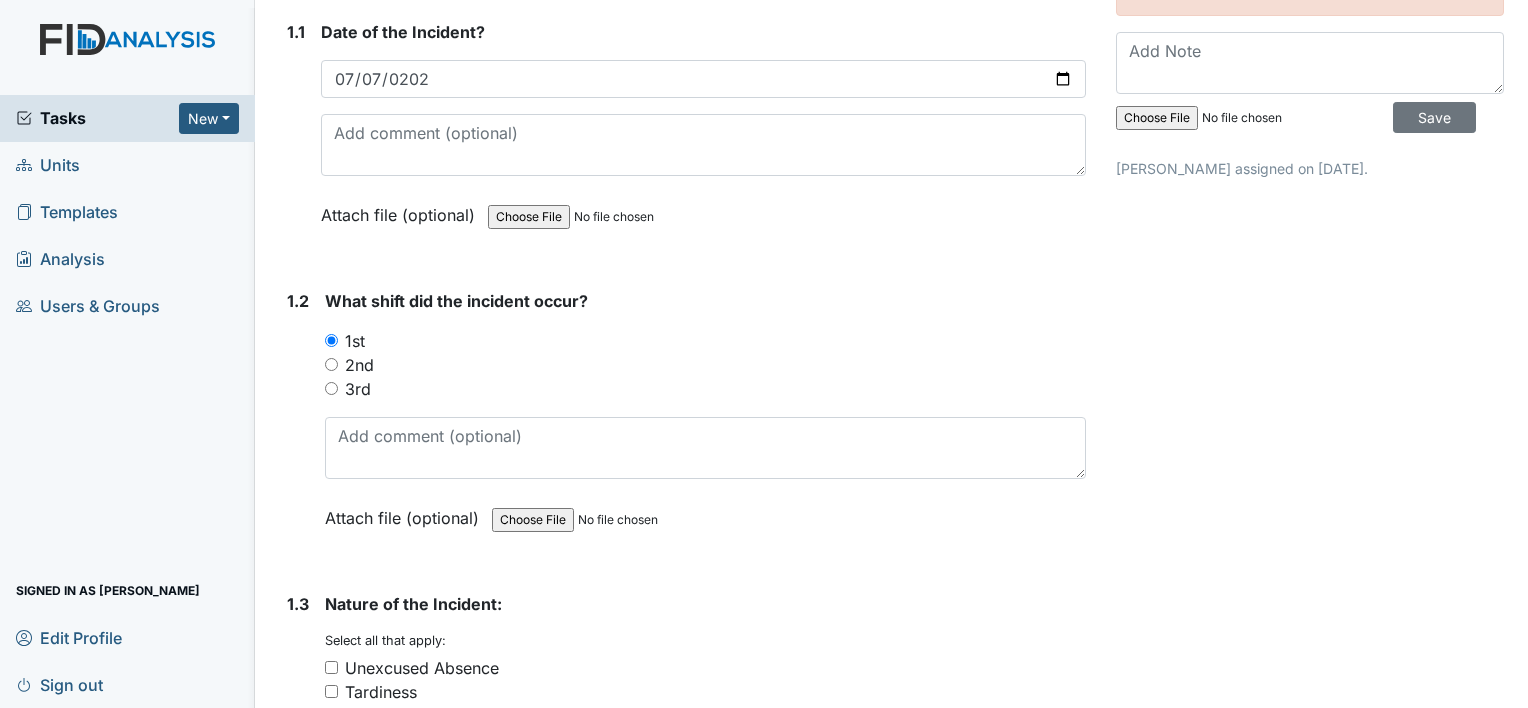 type on "Employee was told by management not to take consumer LE to the Day program." 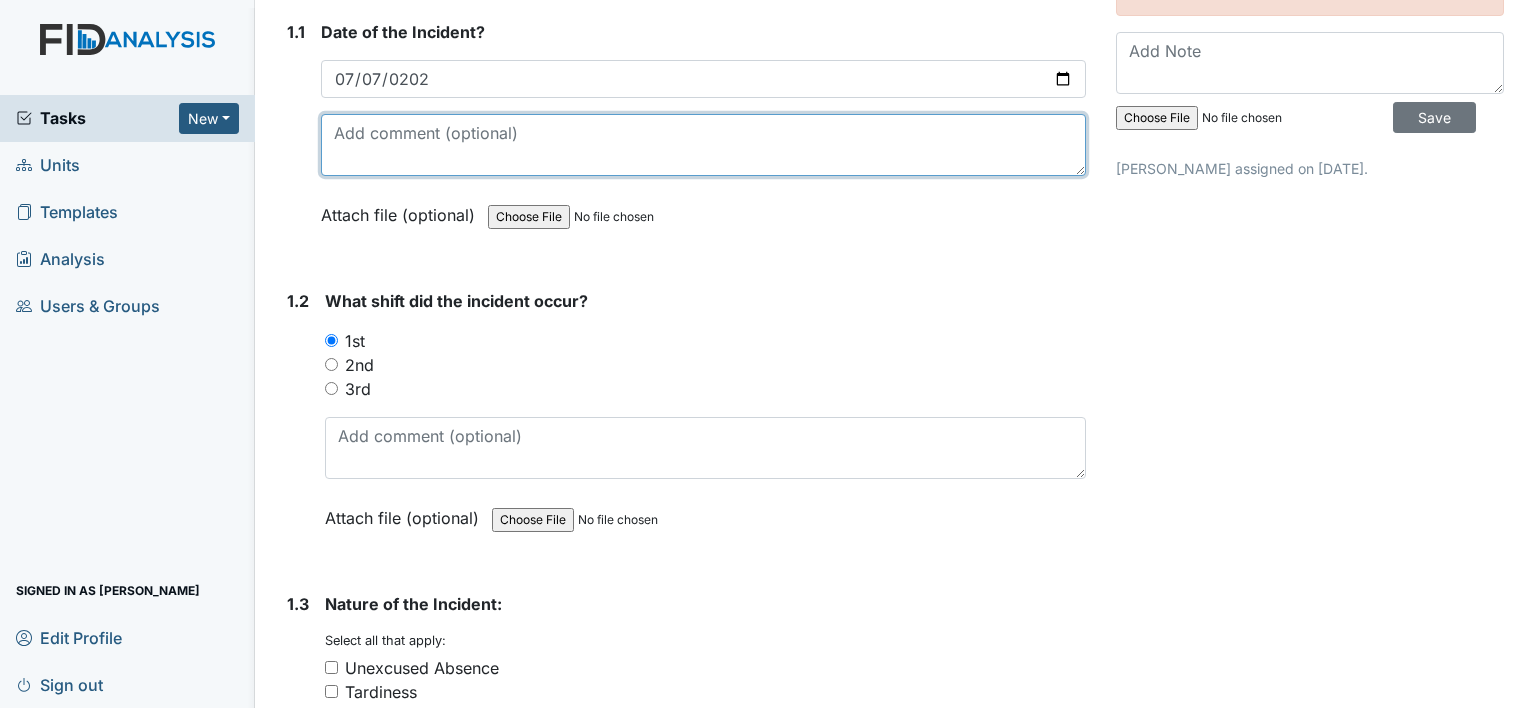 click at bounding box center [703, 145] 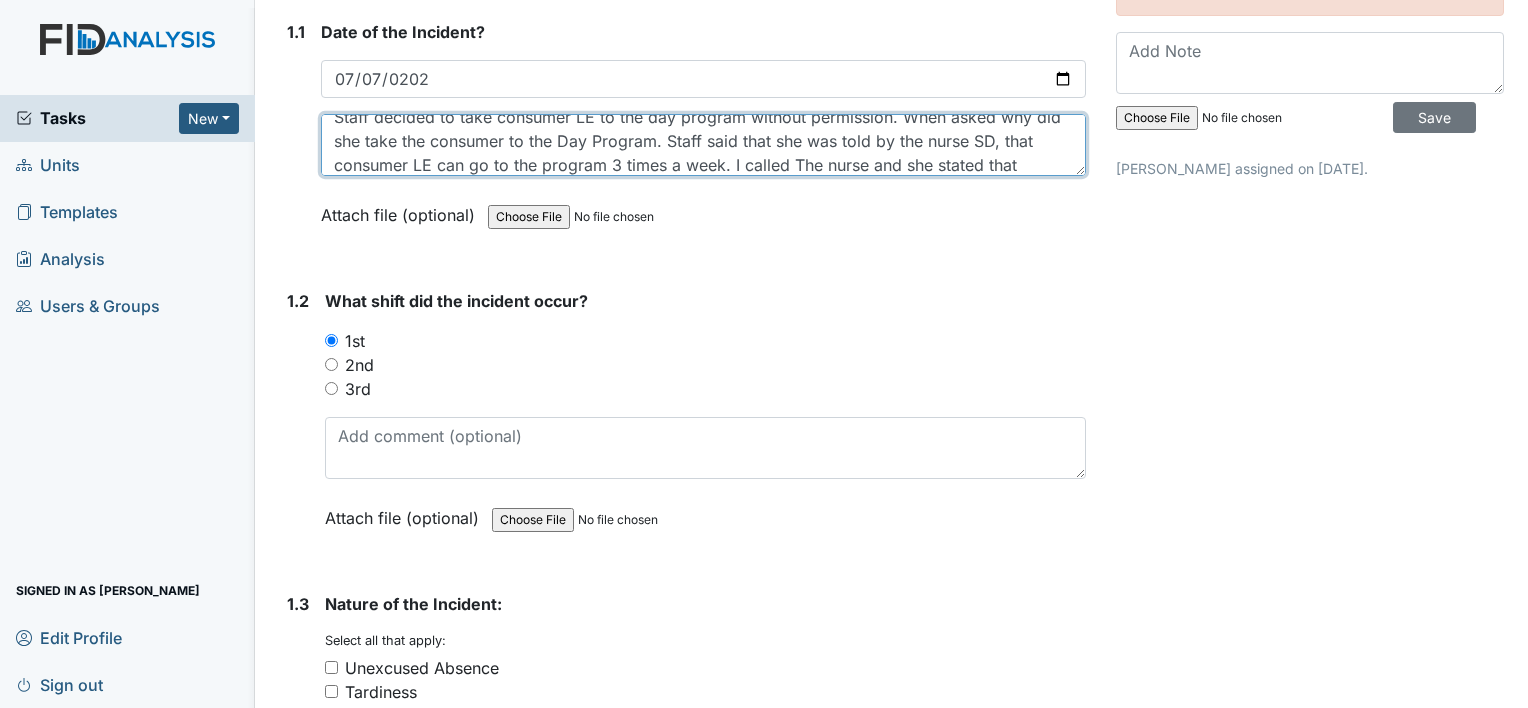scroll, scrollTop: 40, scrollLeft: 0, axis: vertical 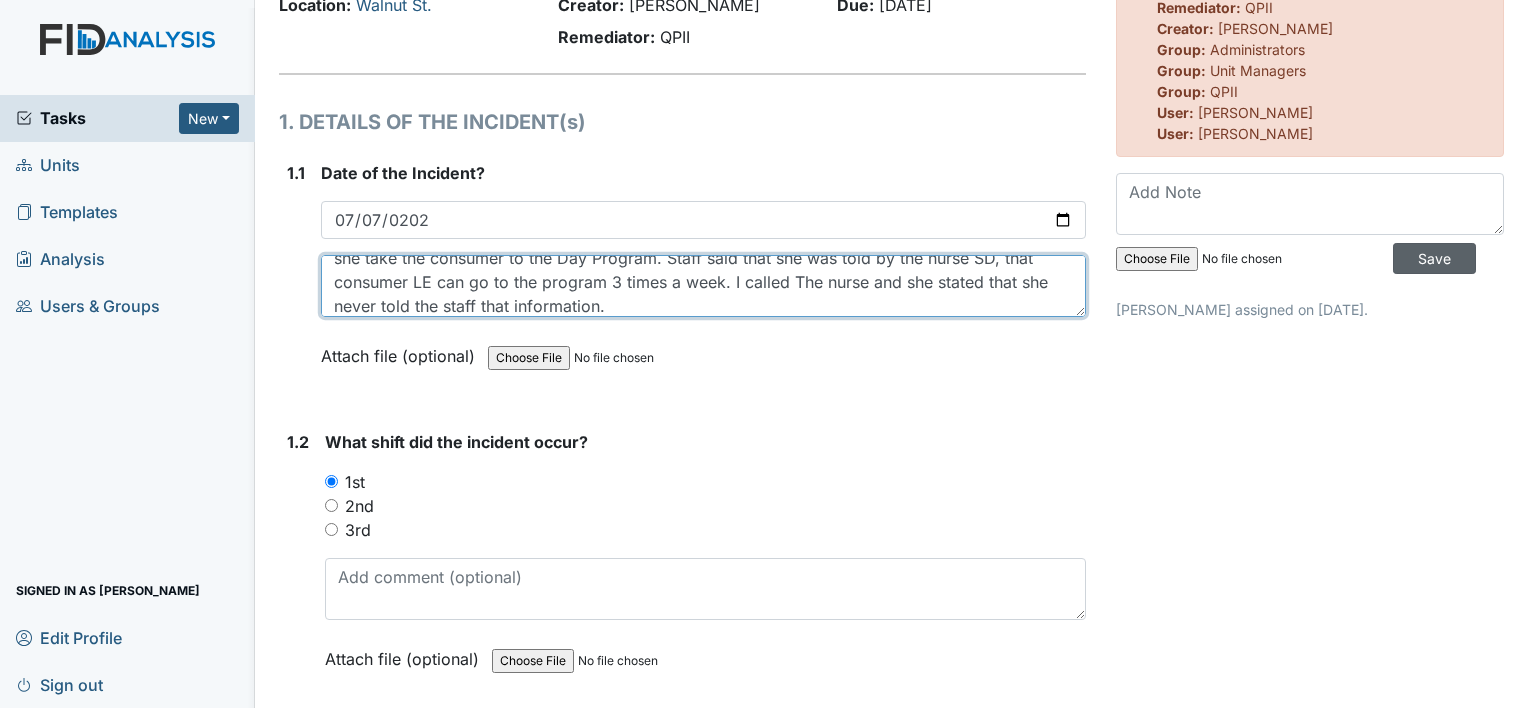 type on "Staff decided to take consumer LE to the day program without permission. When asked why did she take the consumer to the Day Program. Staff said that she was told by the nurse SD, that consumer LE can go to the program 3 times a week. I called The nurse and she stated that she never told the staff that information." 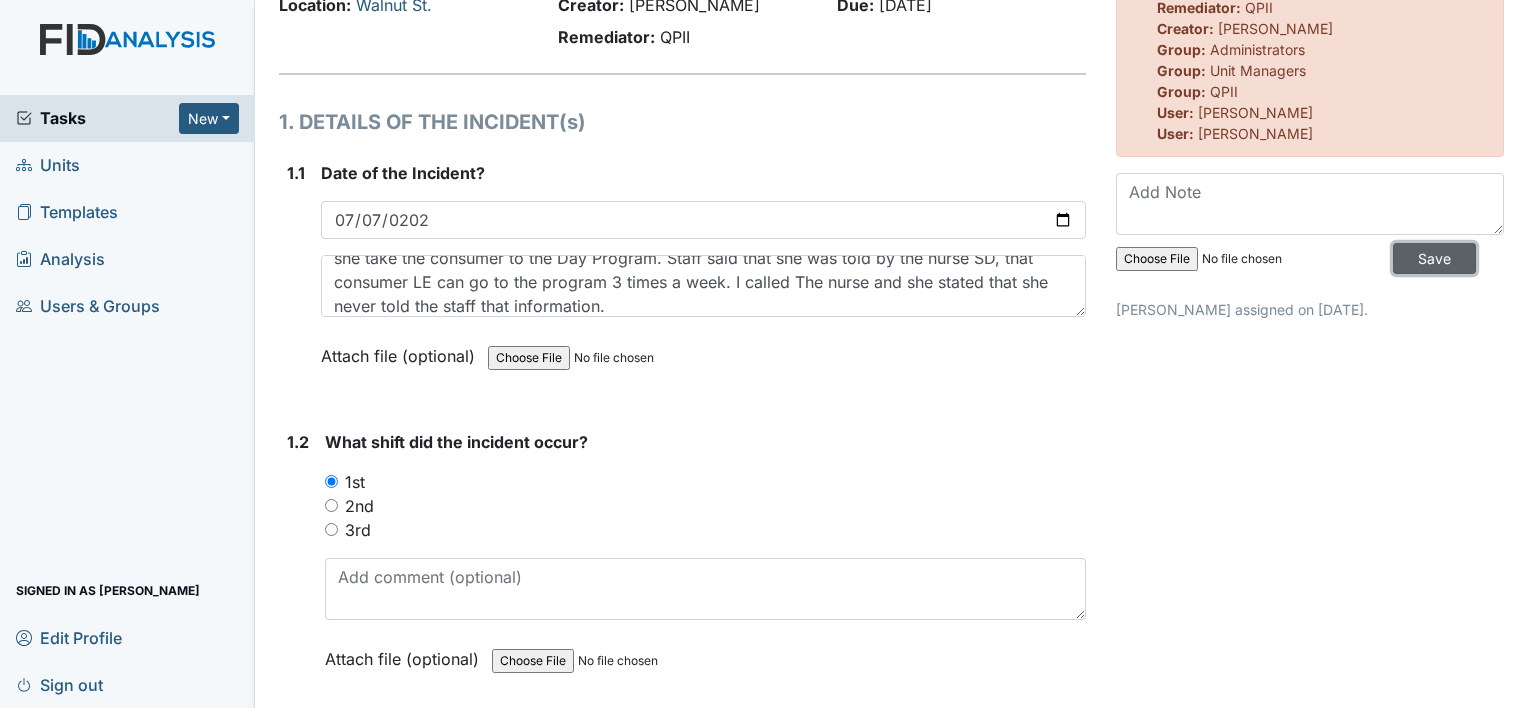 click on "Save" at bounding box center [1434, 258] 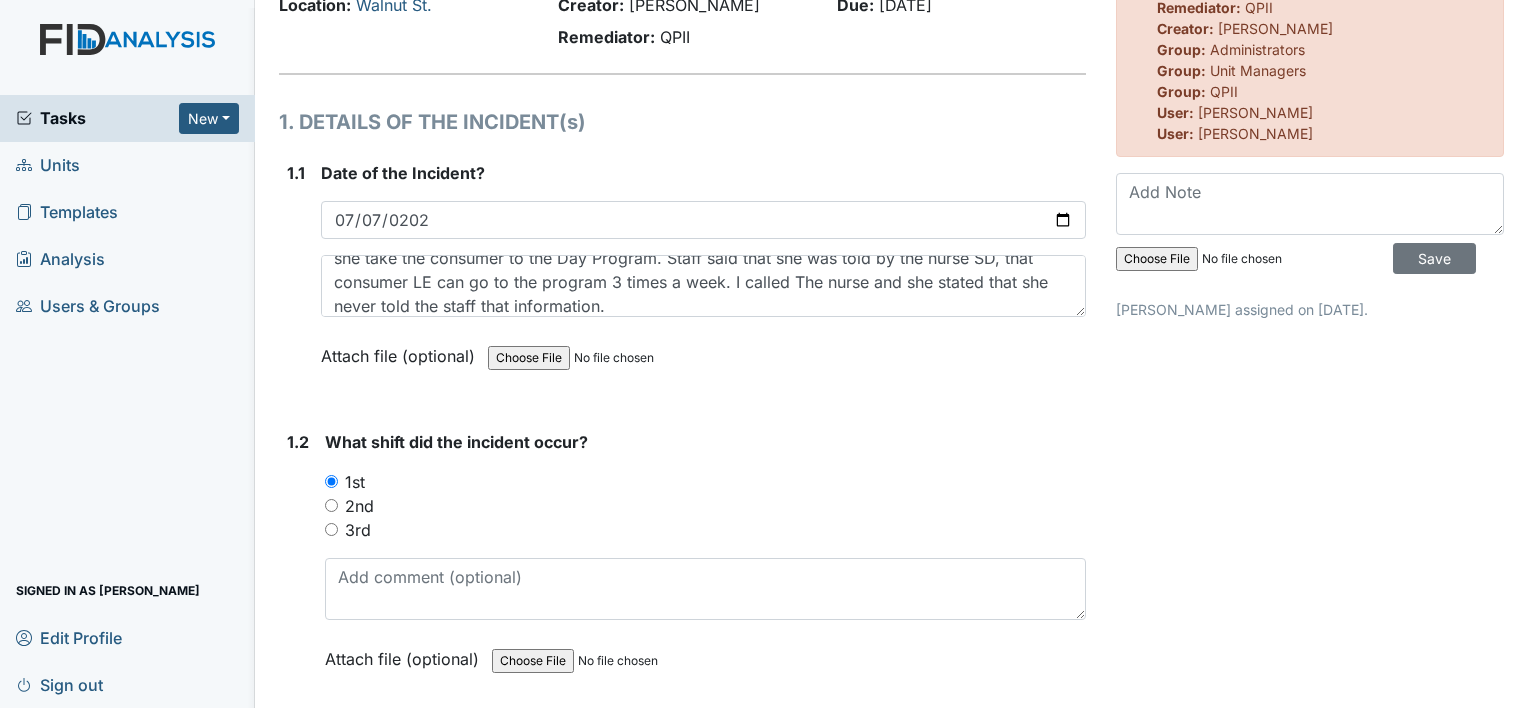 scroll, scrollTop: 0, scrollLeft: 0, axis: both 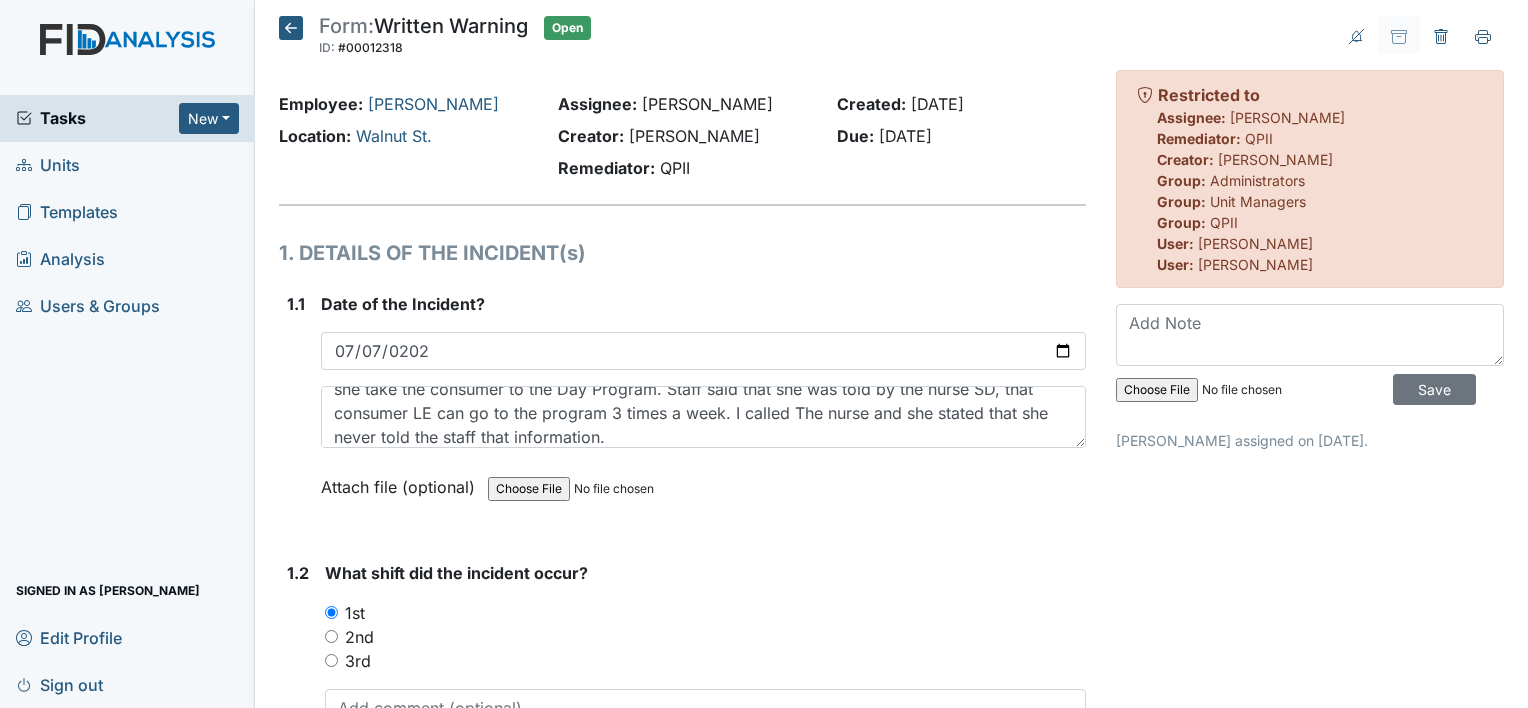 click 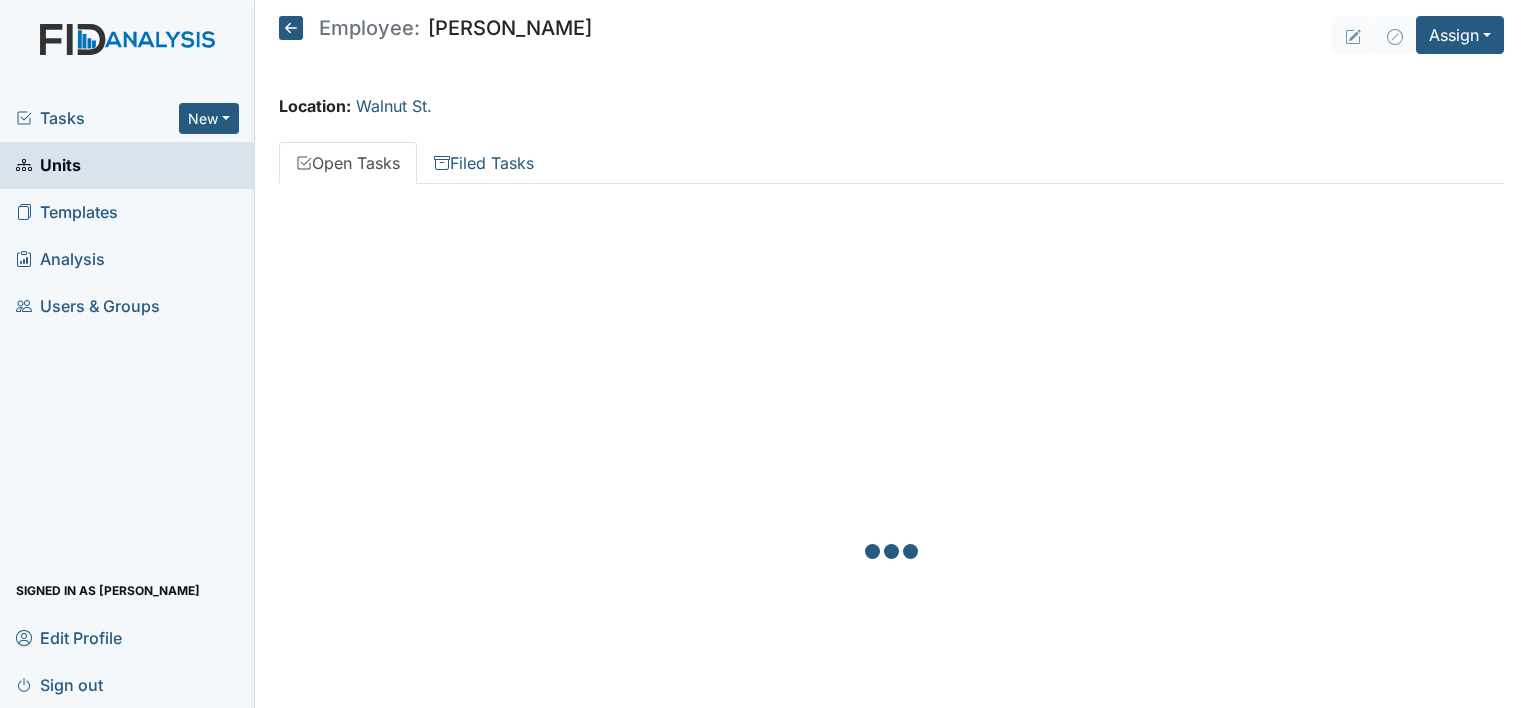 scroll, scrollTop: 0, scrollLeft: 0, axis: both 